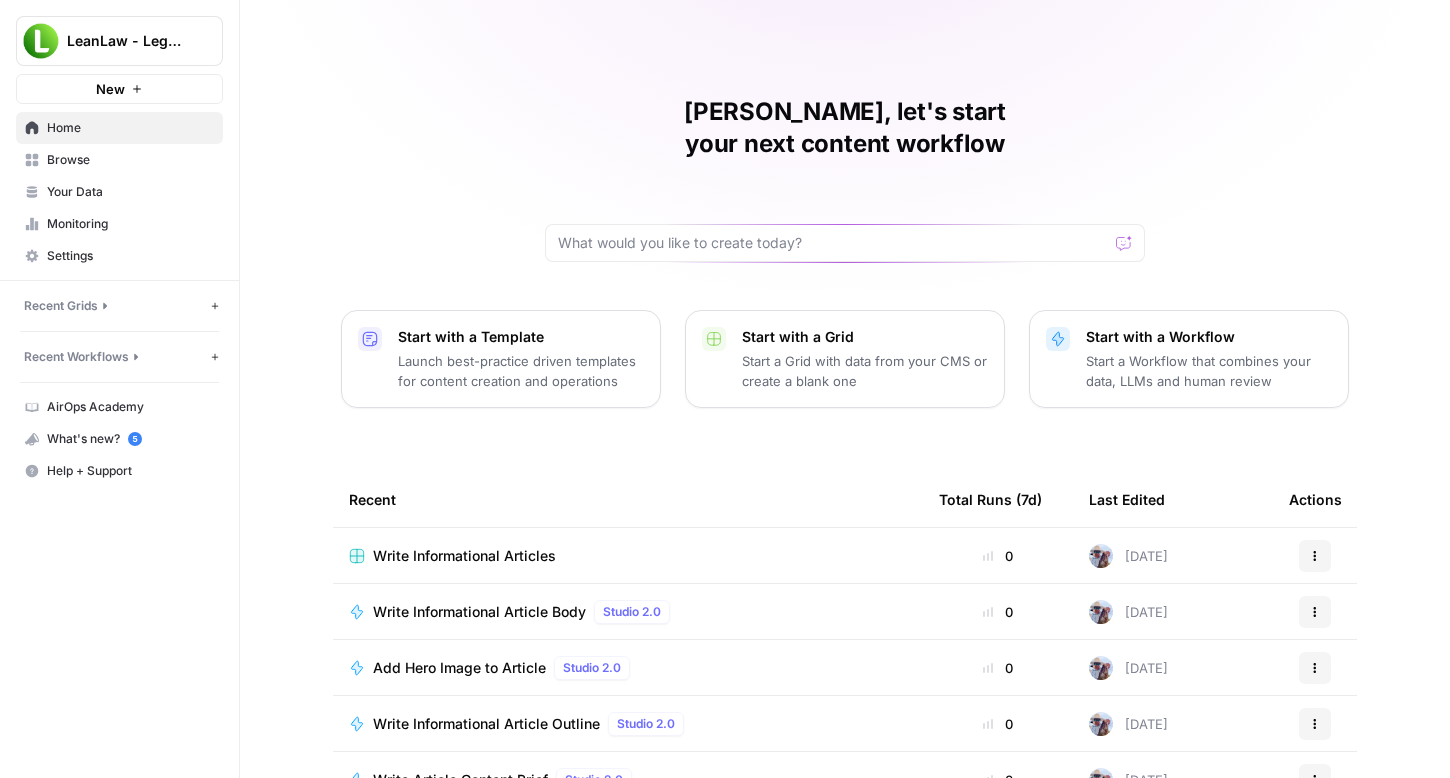 scroll, scrollTop: 0, scrollLeft: 0, axis: both 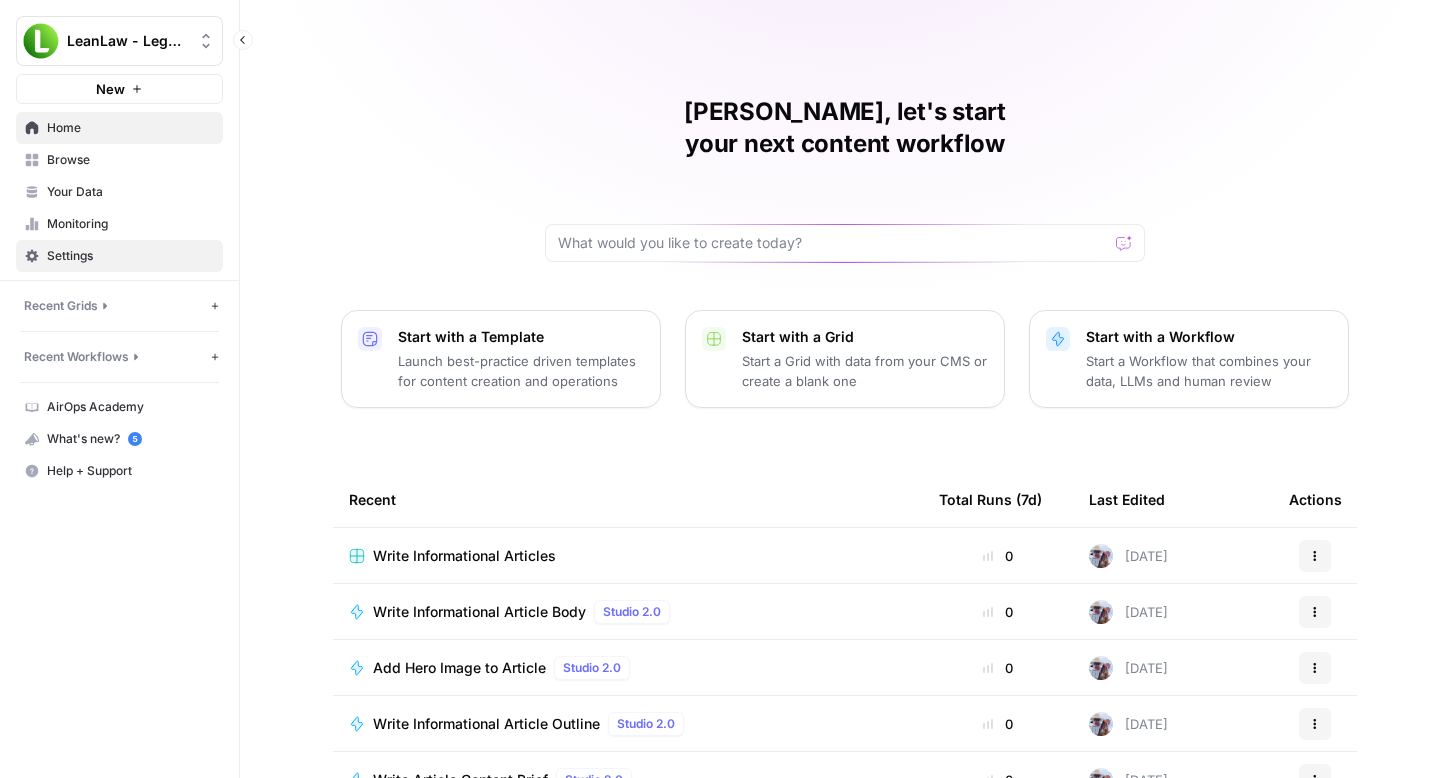 click on "Settings" at bounding box center (130, 256) 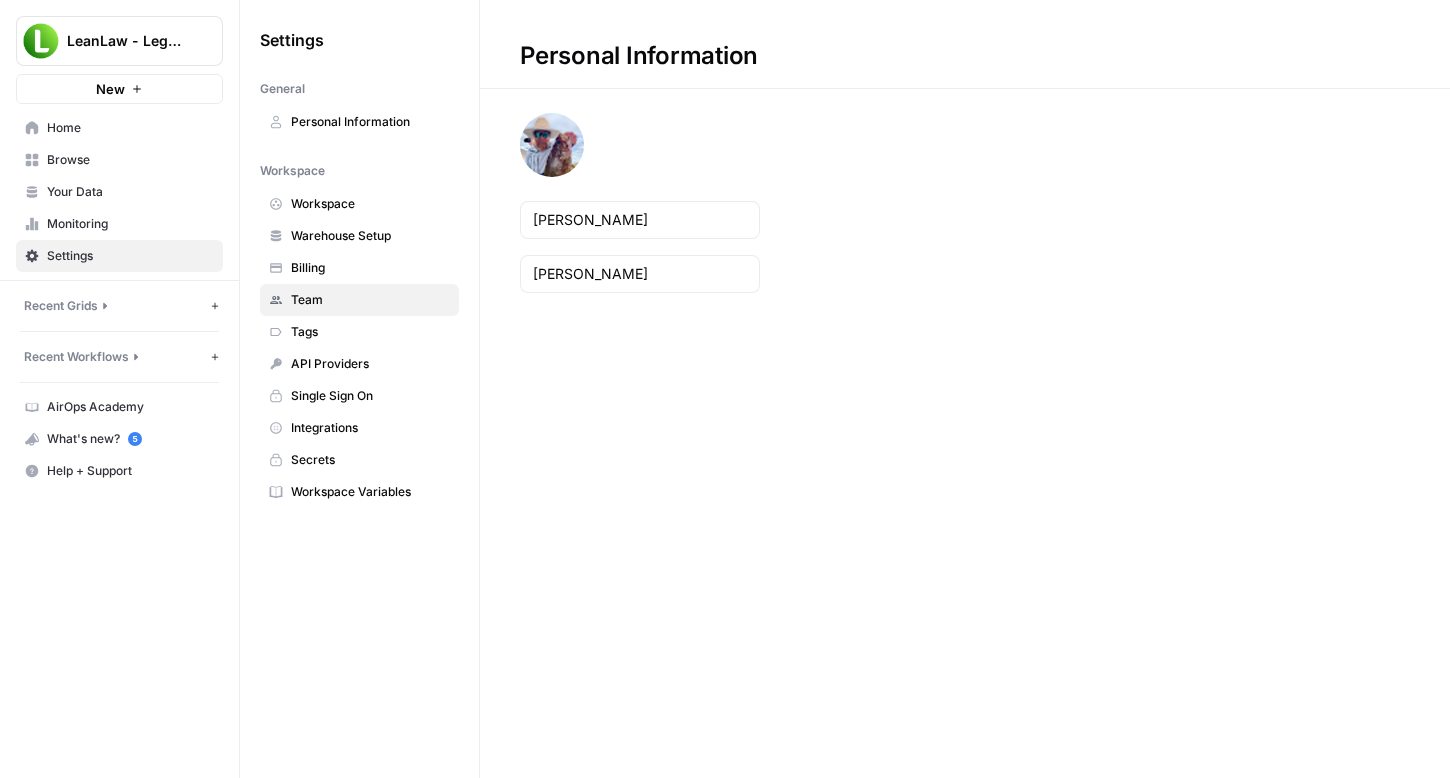 click on "Team" at bounding box center (370, 300) 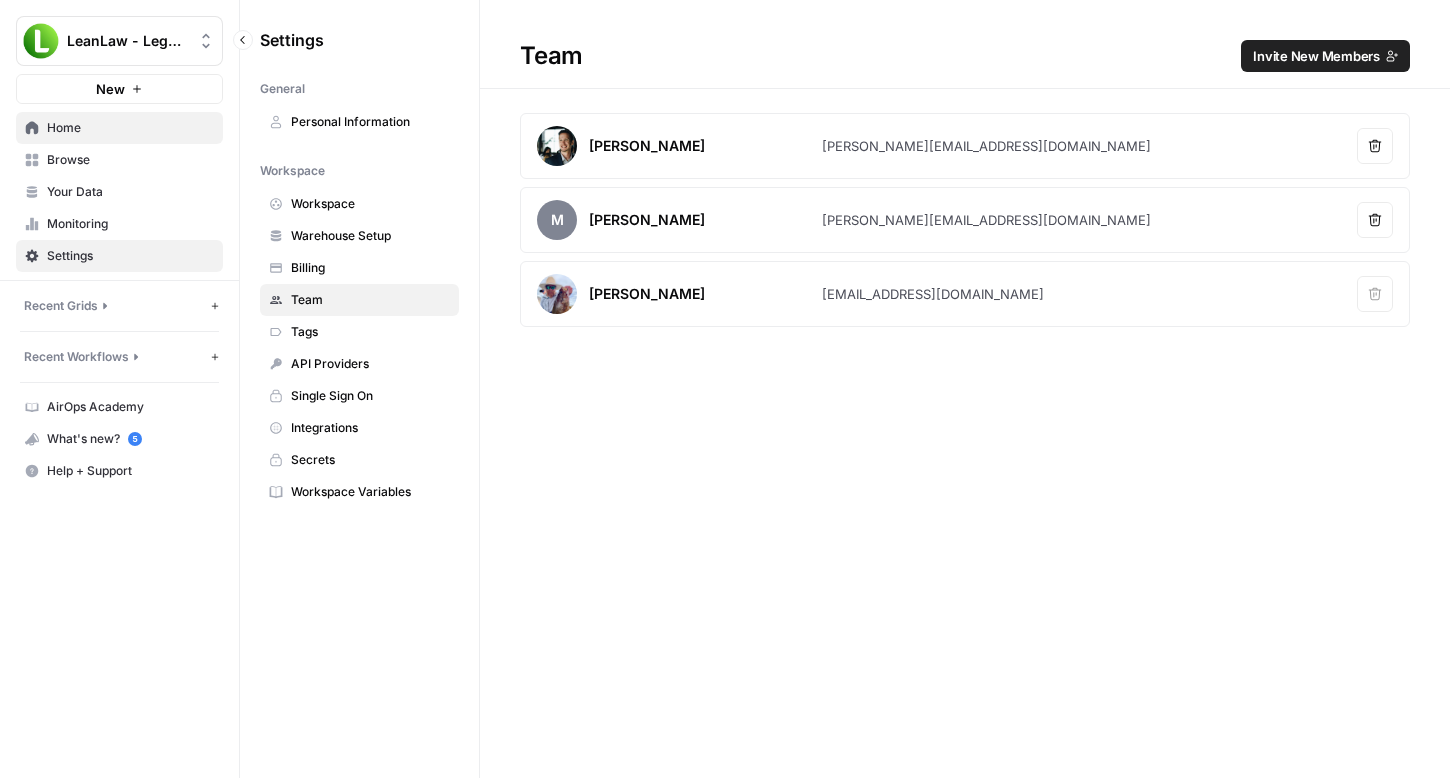 click on "Home" at bounding box center (130, 128) 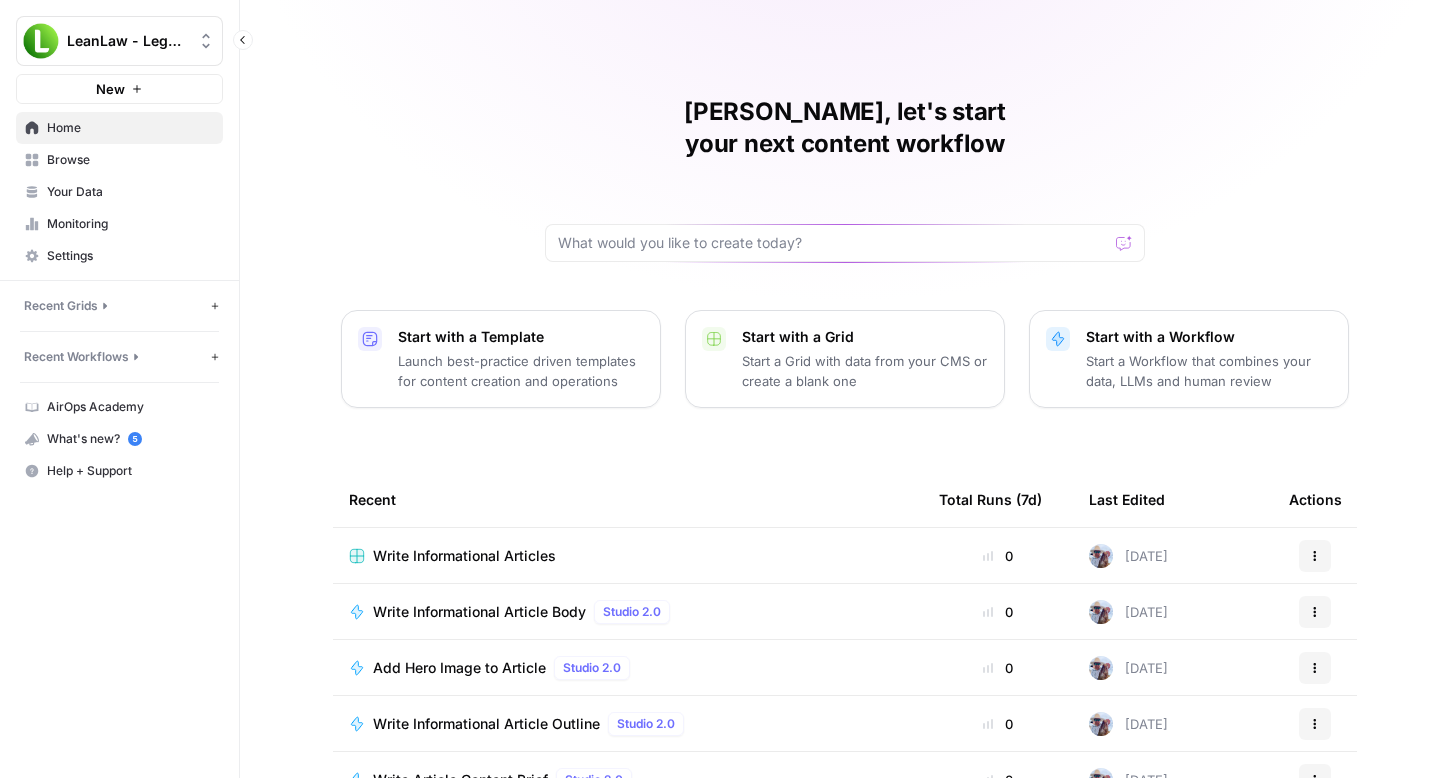 click on "Recent Grids" at bounding box center [61, 306] 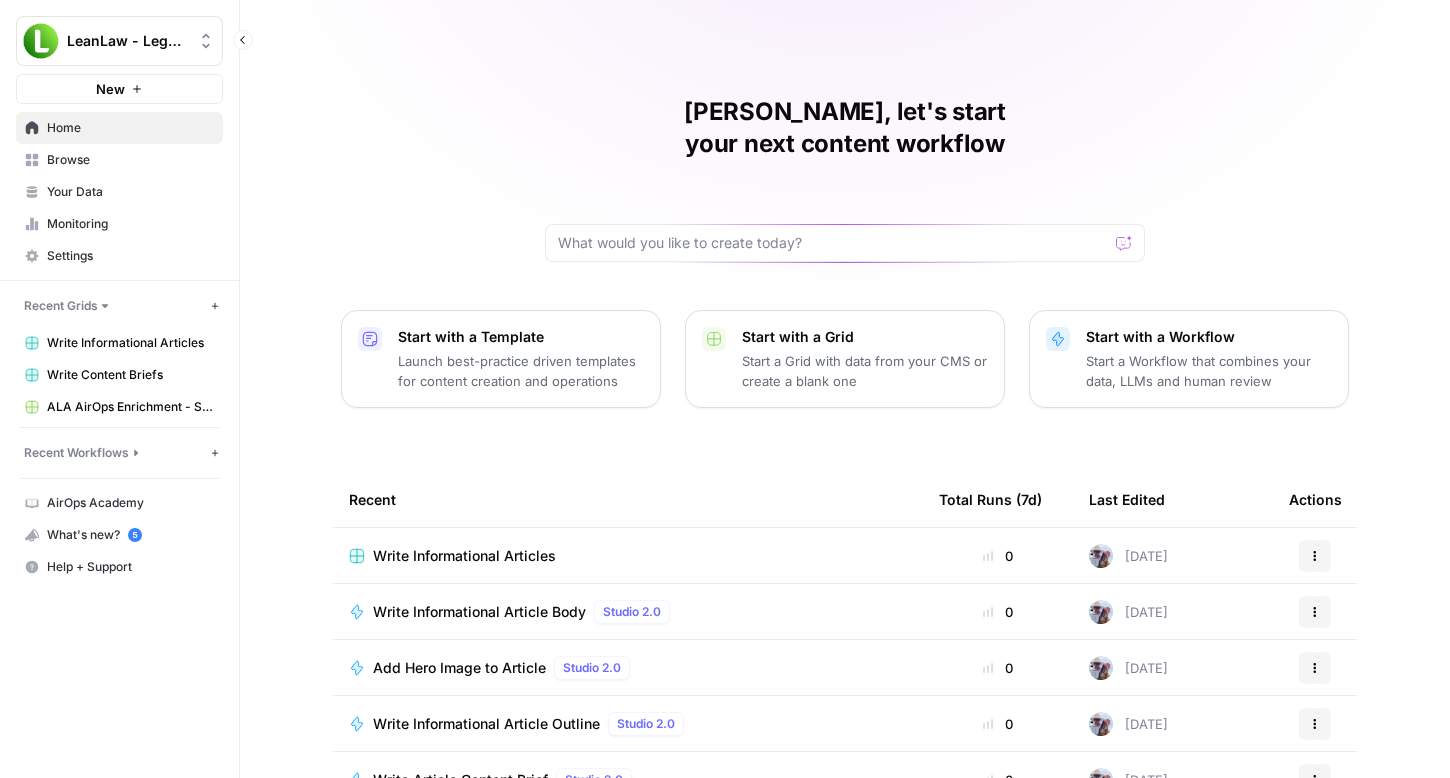 click on "Recent Workflows" at bounding box center (76, 453) 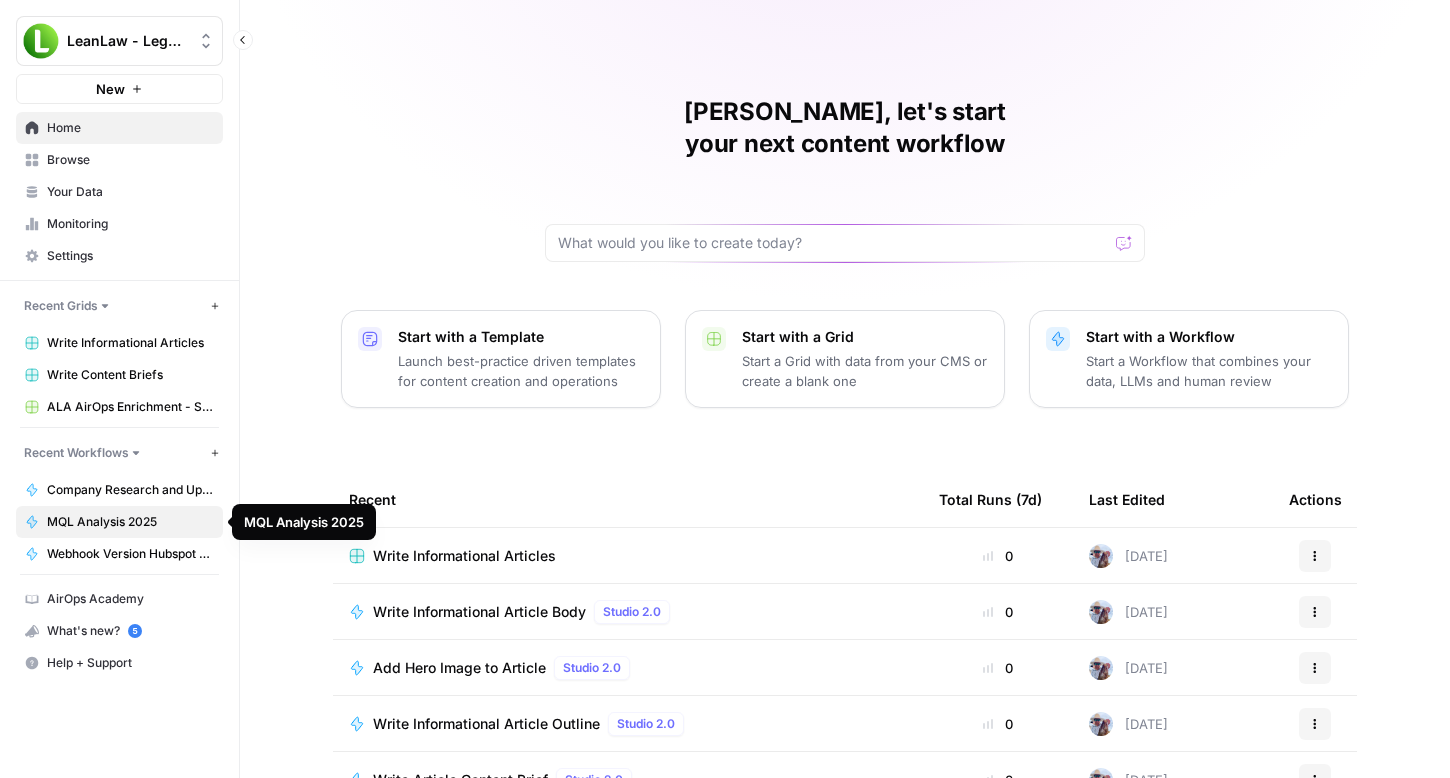 click on "MQL Analysis 2025" at bounding box center (130, 522) 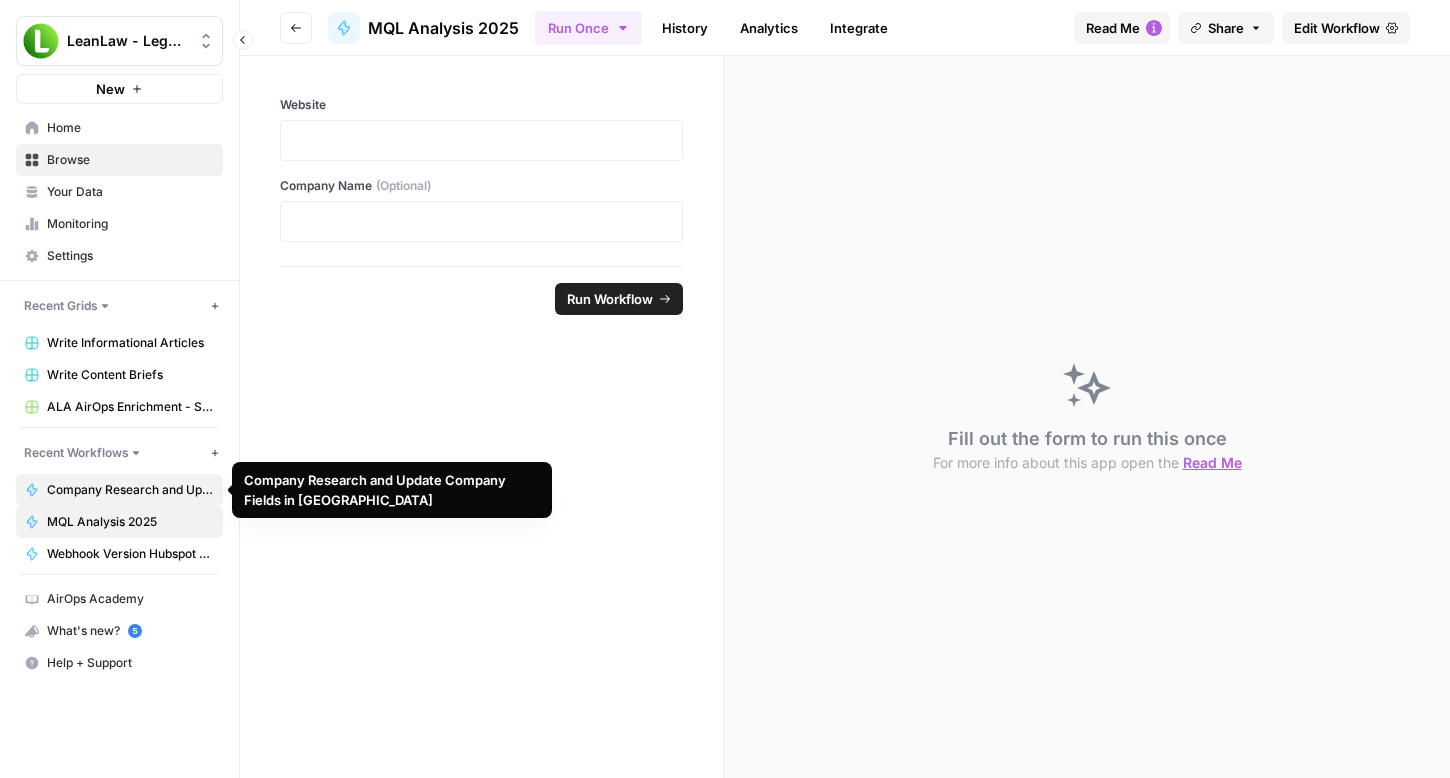 click on "Company Research and Update Company Fields in [GEOGRAPHIC_DATA]" at bounding box center [130, 490] 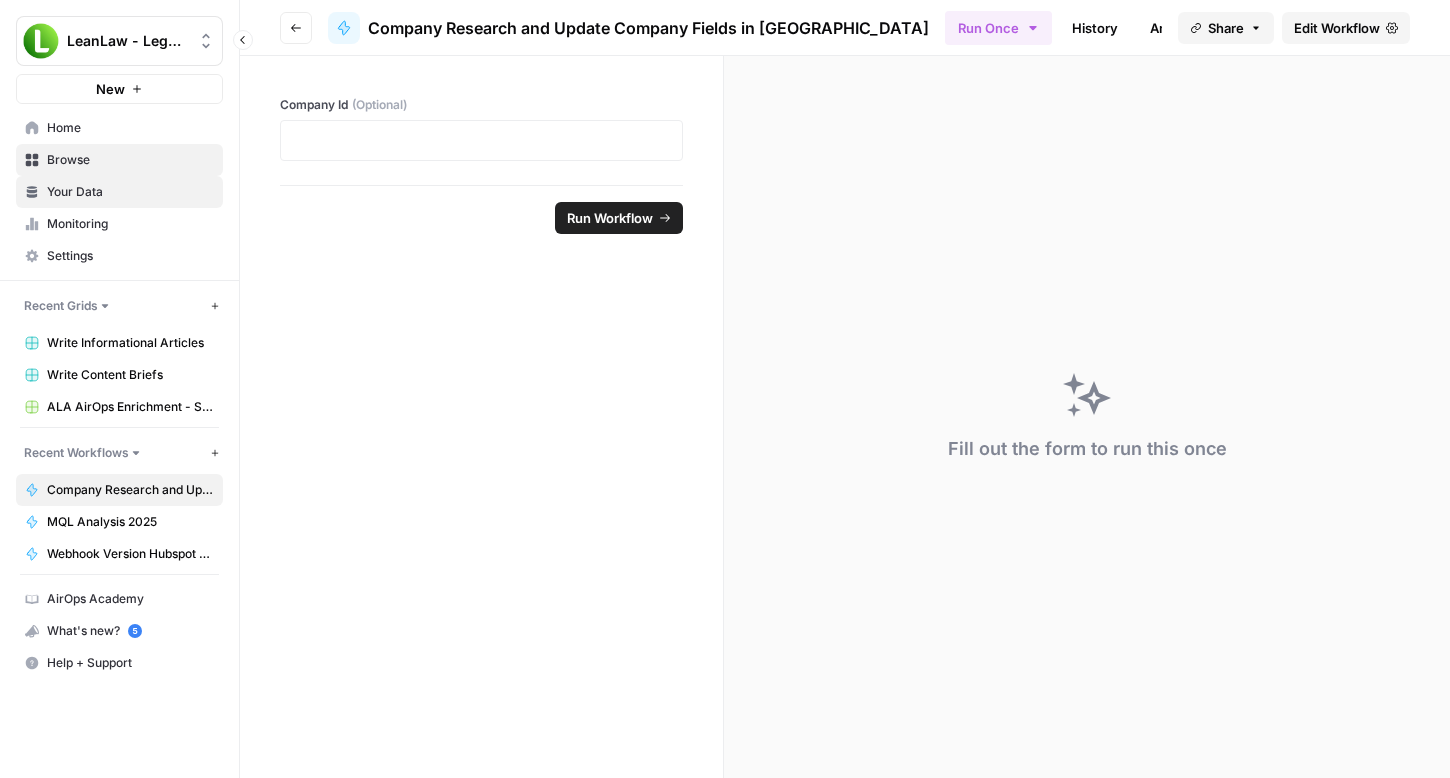 click on "Your Data" at bounding box center (130, 192) 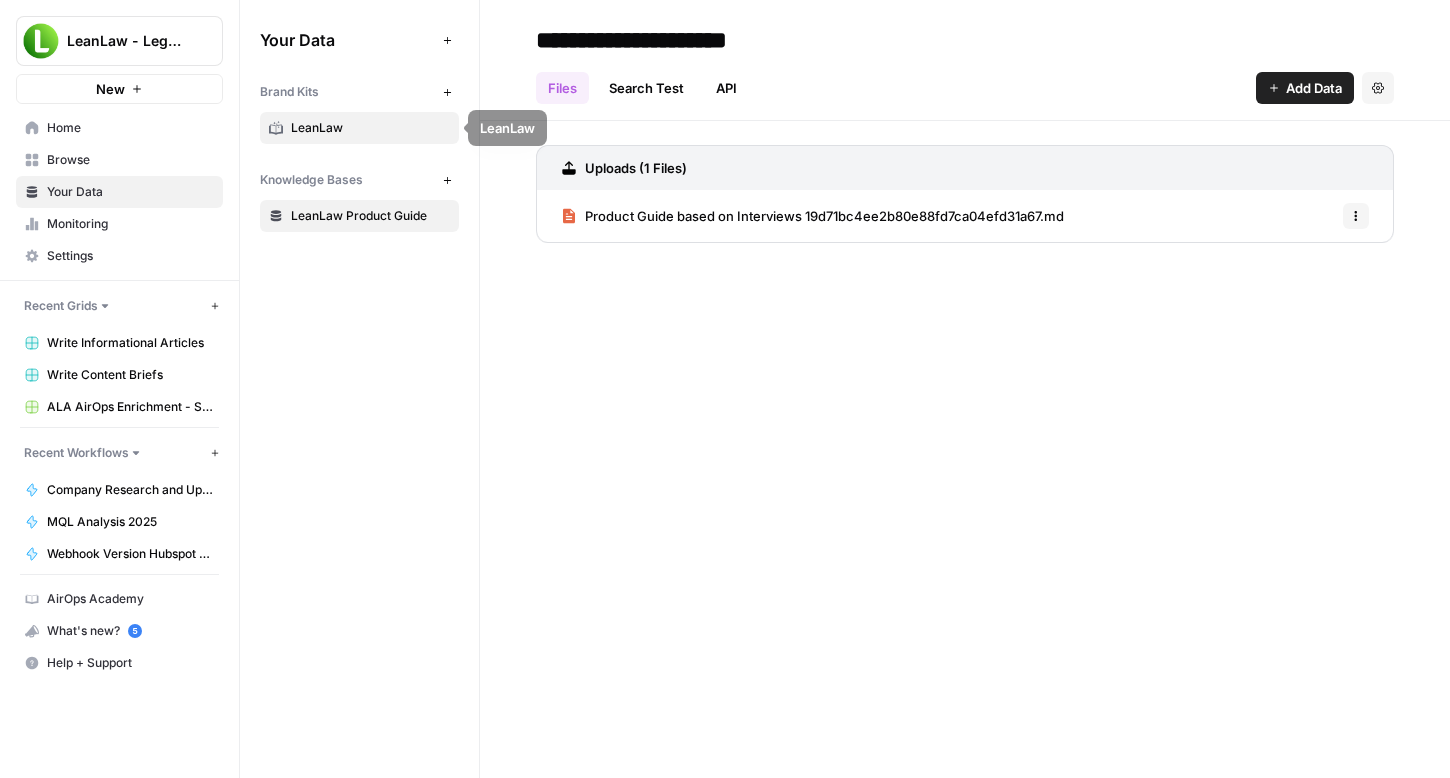 click on "LeanLaw" at bounding box center (370, 128) 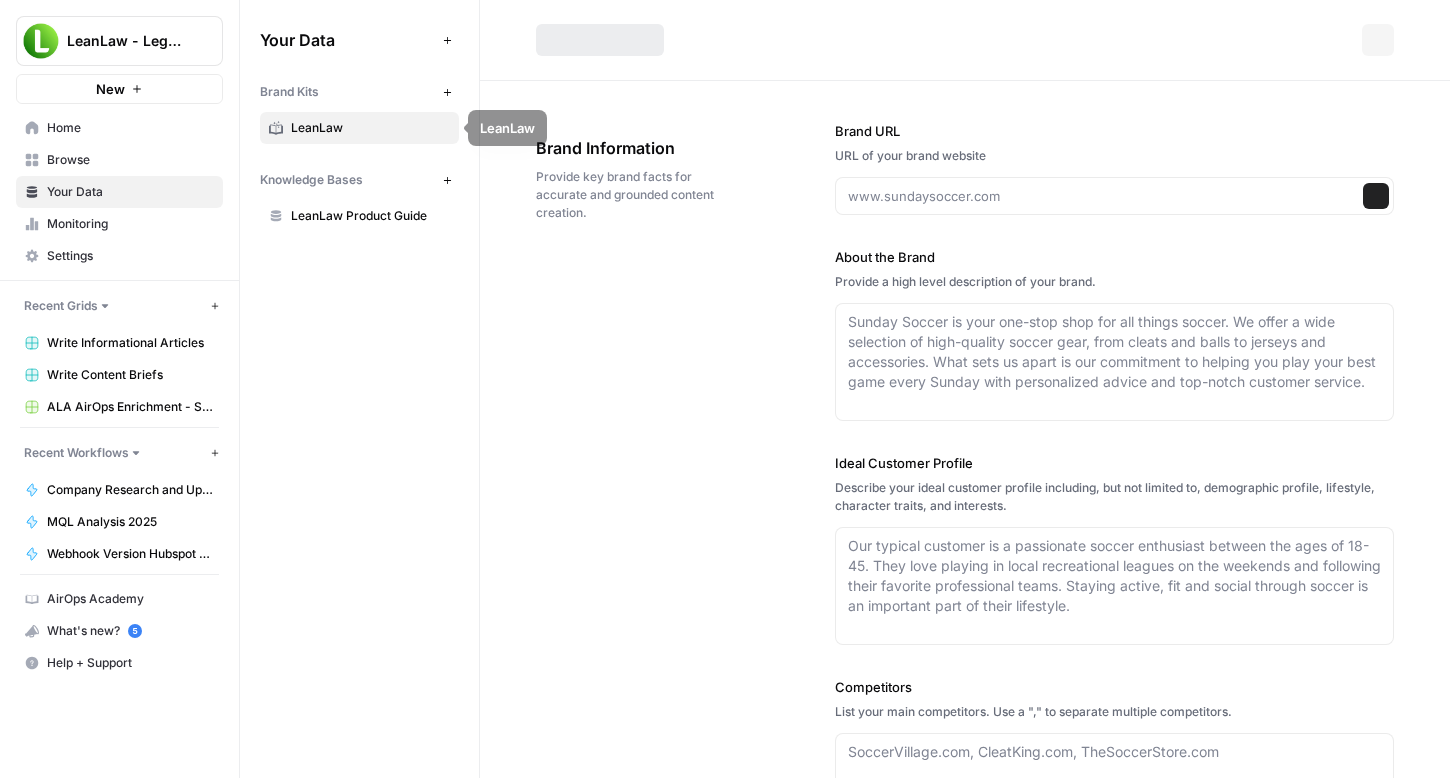 type on "[URL][DOMAIN_NAME]" 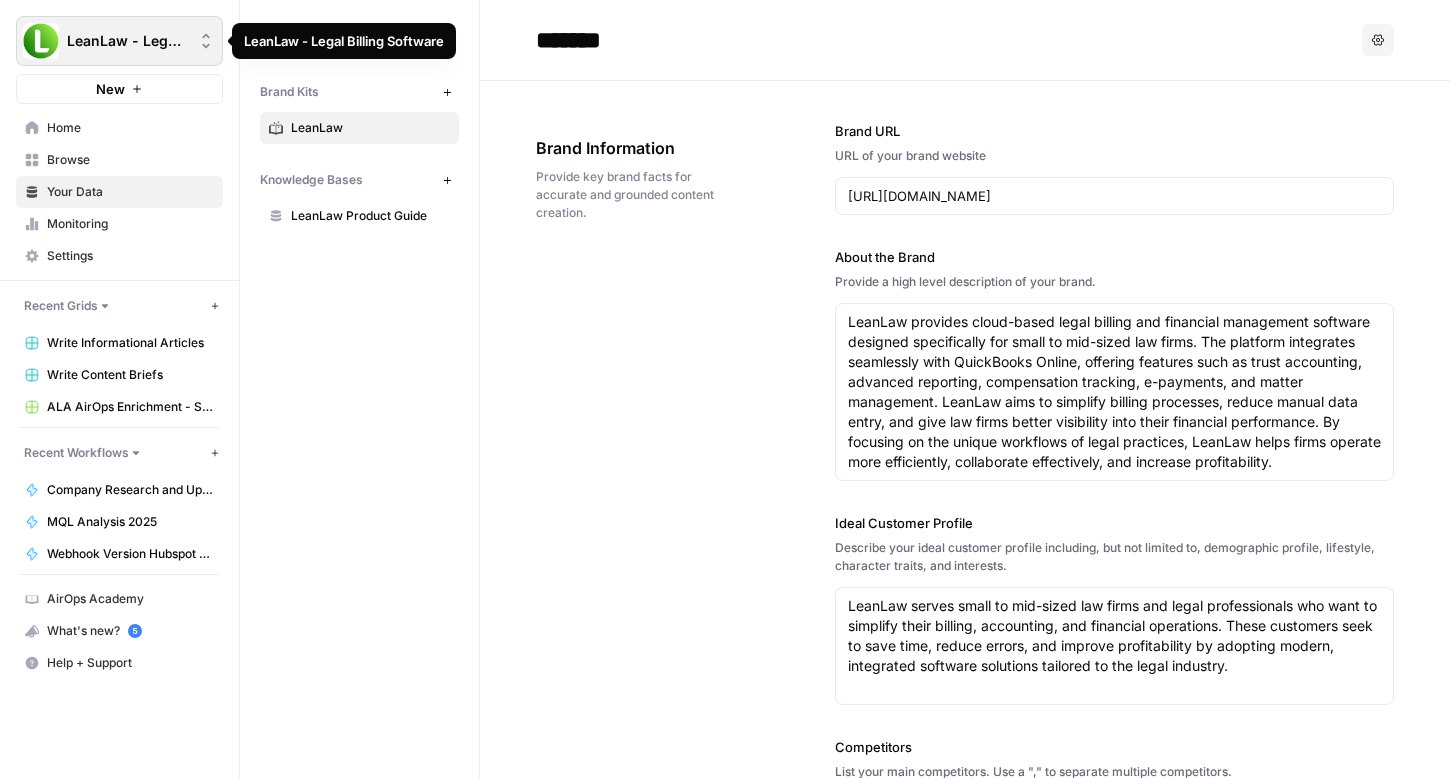 click 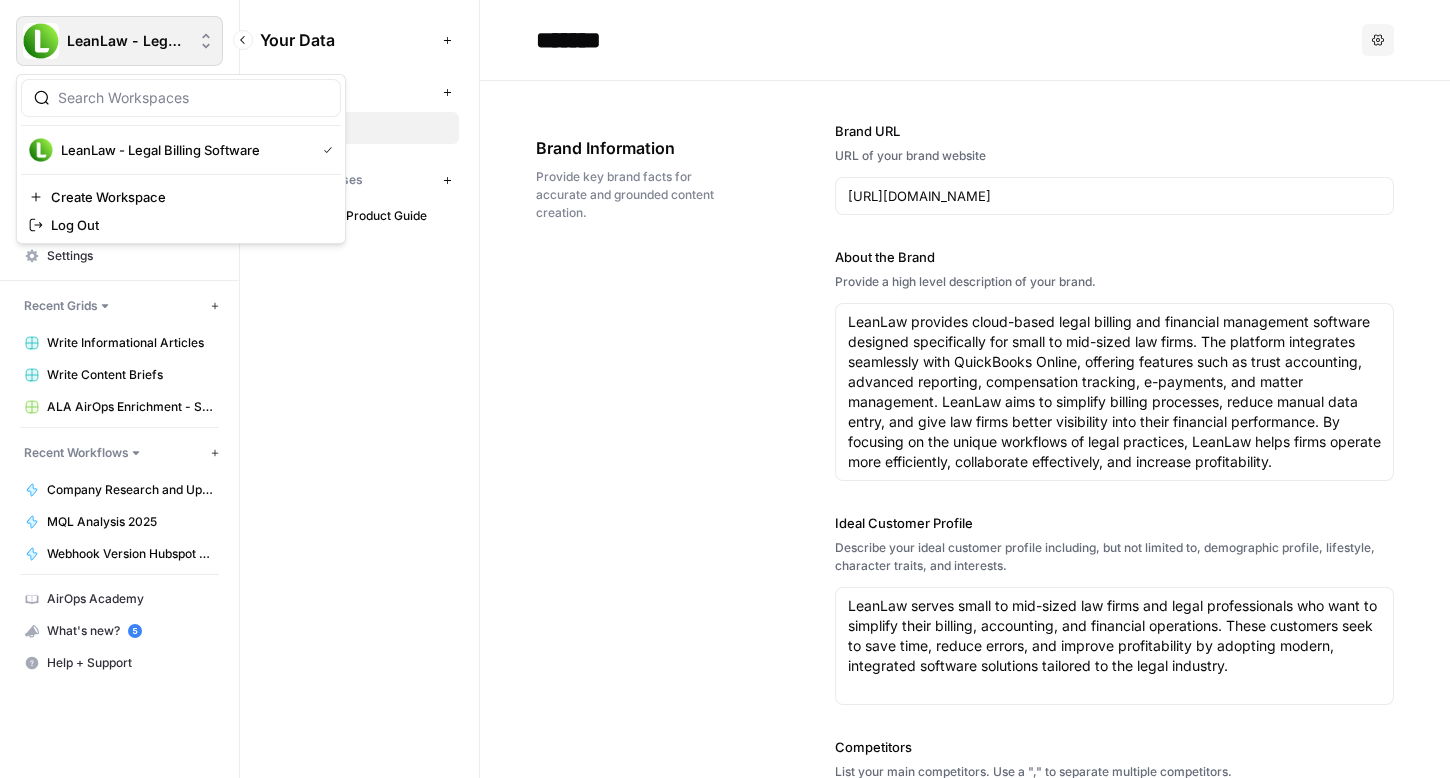 click 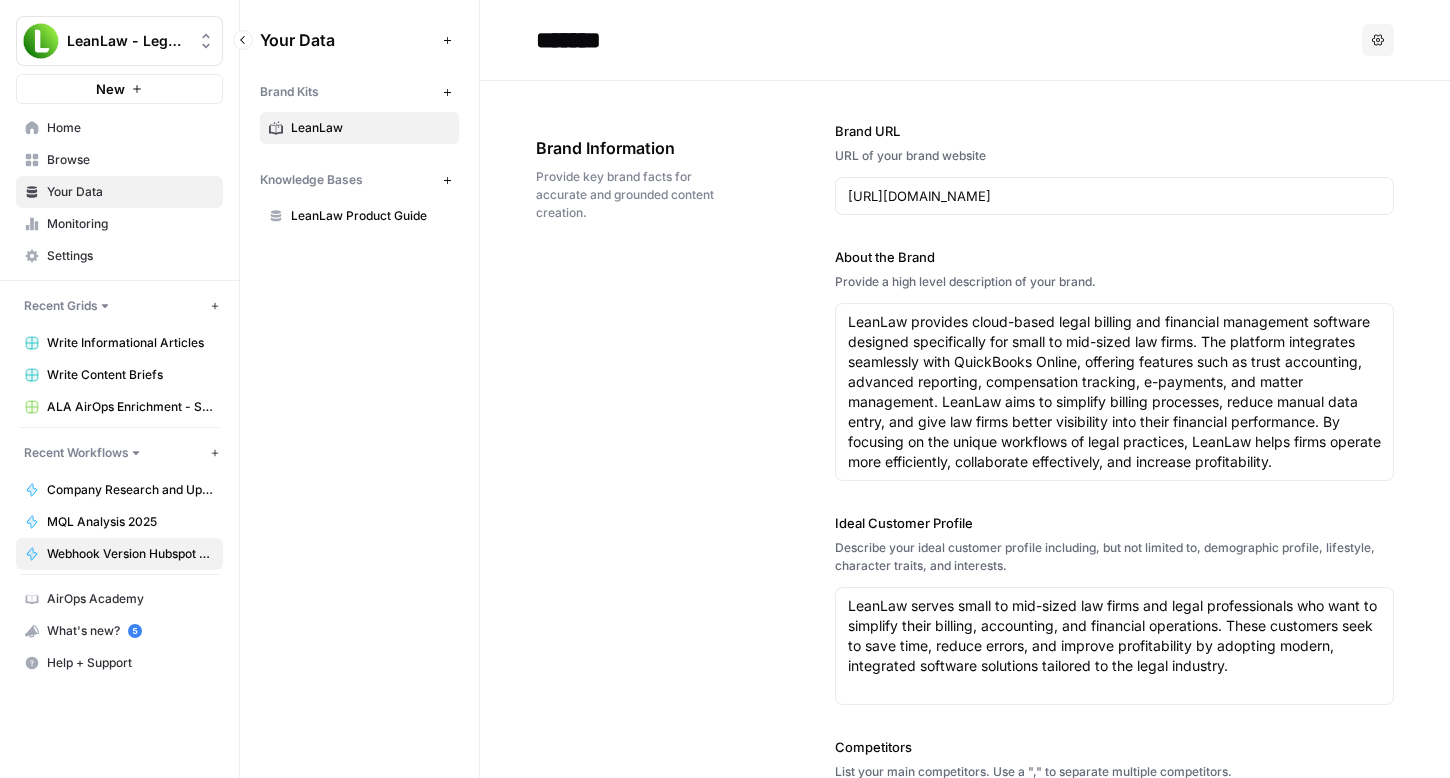 click on "Webhook Version Hubspot Contact Pull - Single Contact Enrichment w/ push to update in Hubspot -" at bounding box center [130, 554] 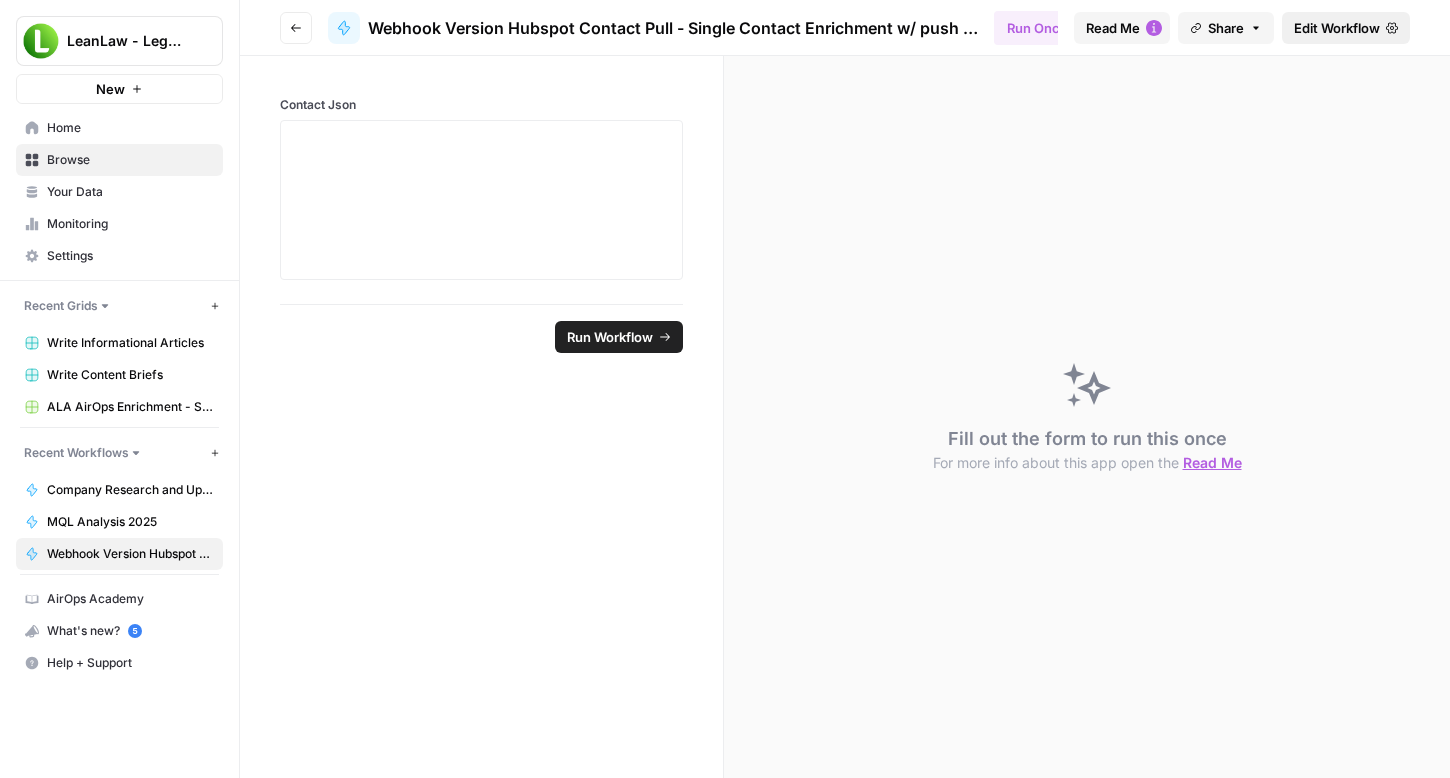 click on "Edit Workflow" at bounding box center (1337, 28) 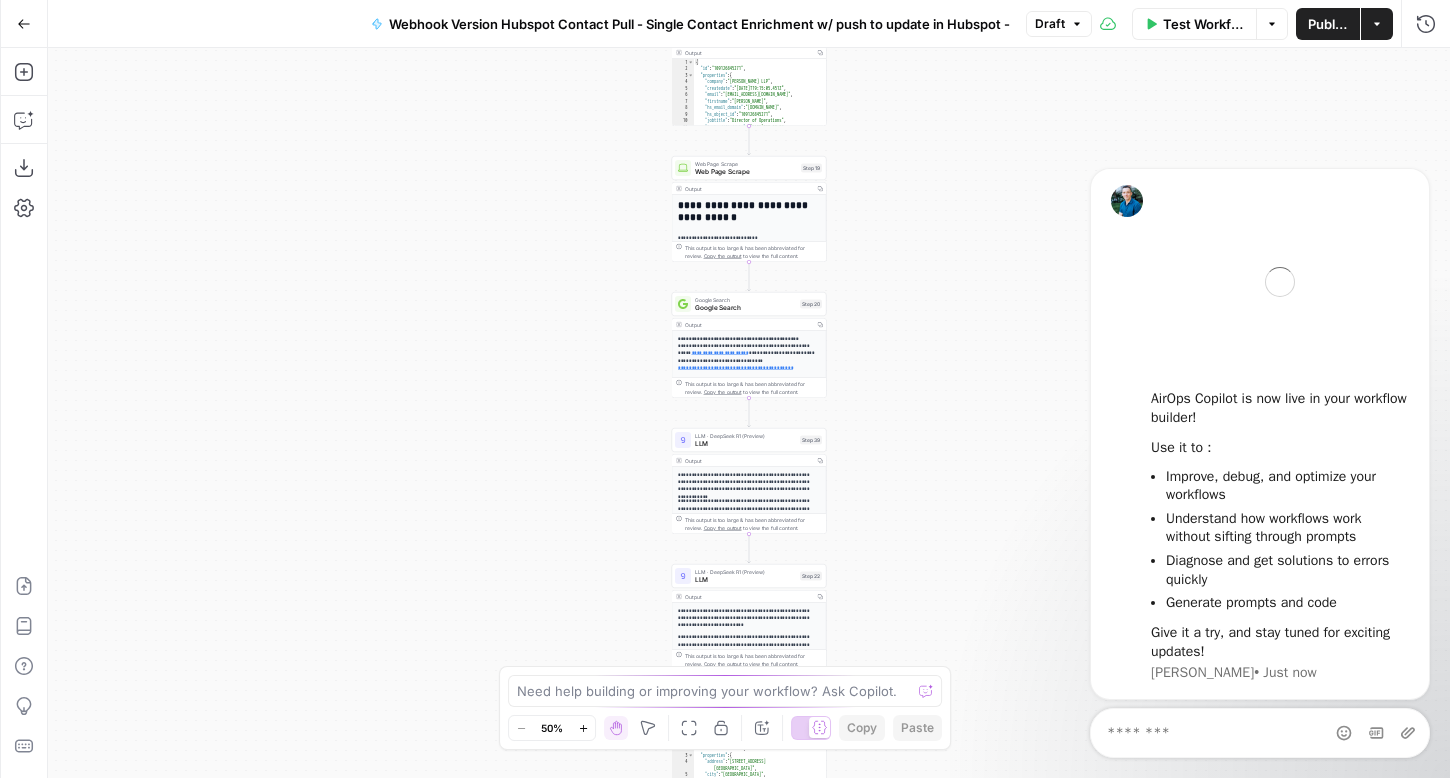 scroll, scrollTop: 0, scrollLeft: 0, axis: both 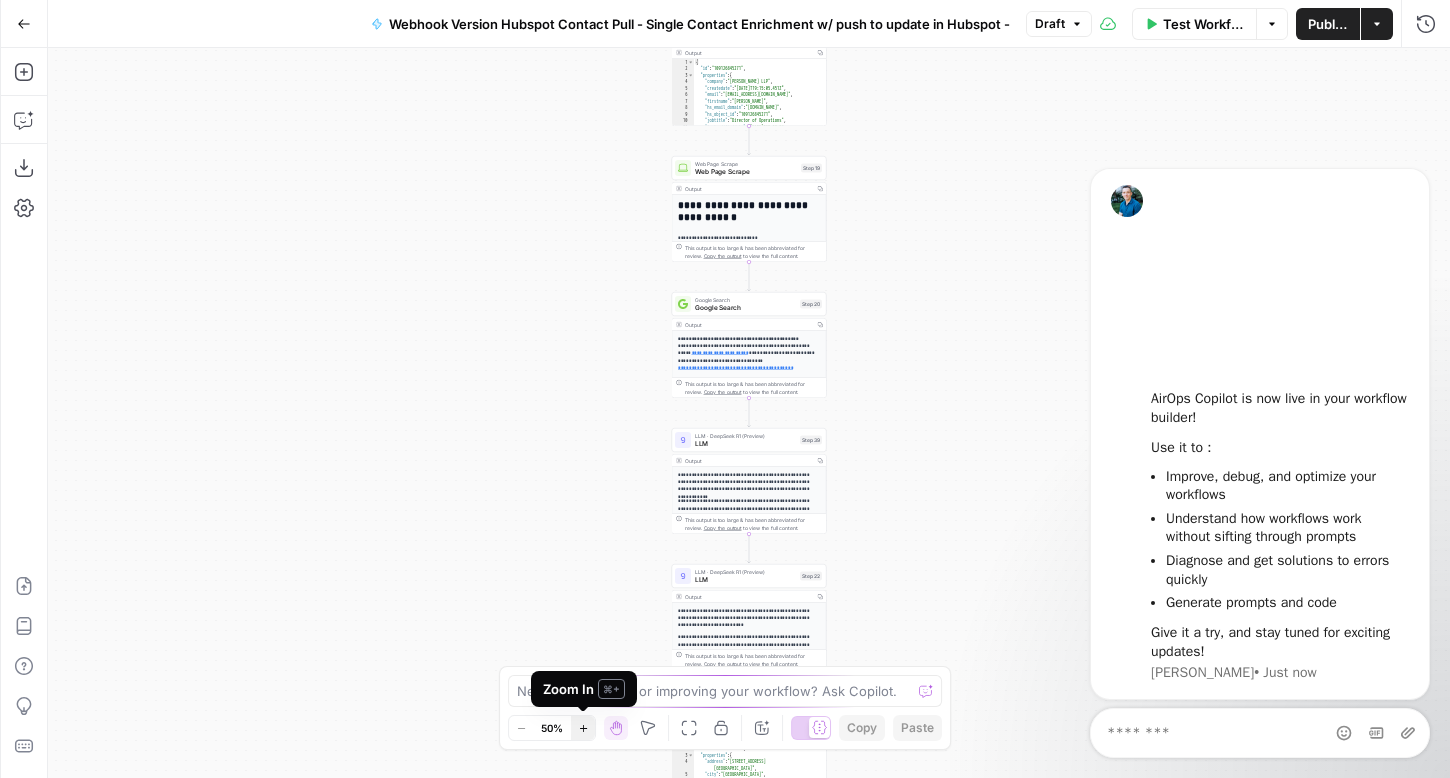 click 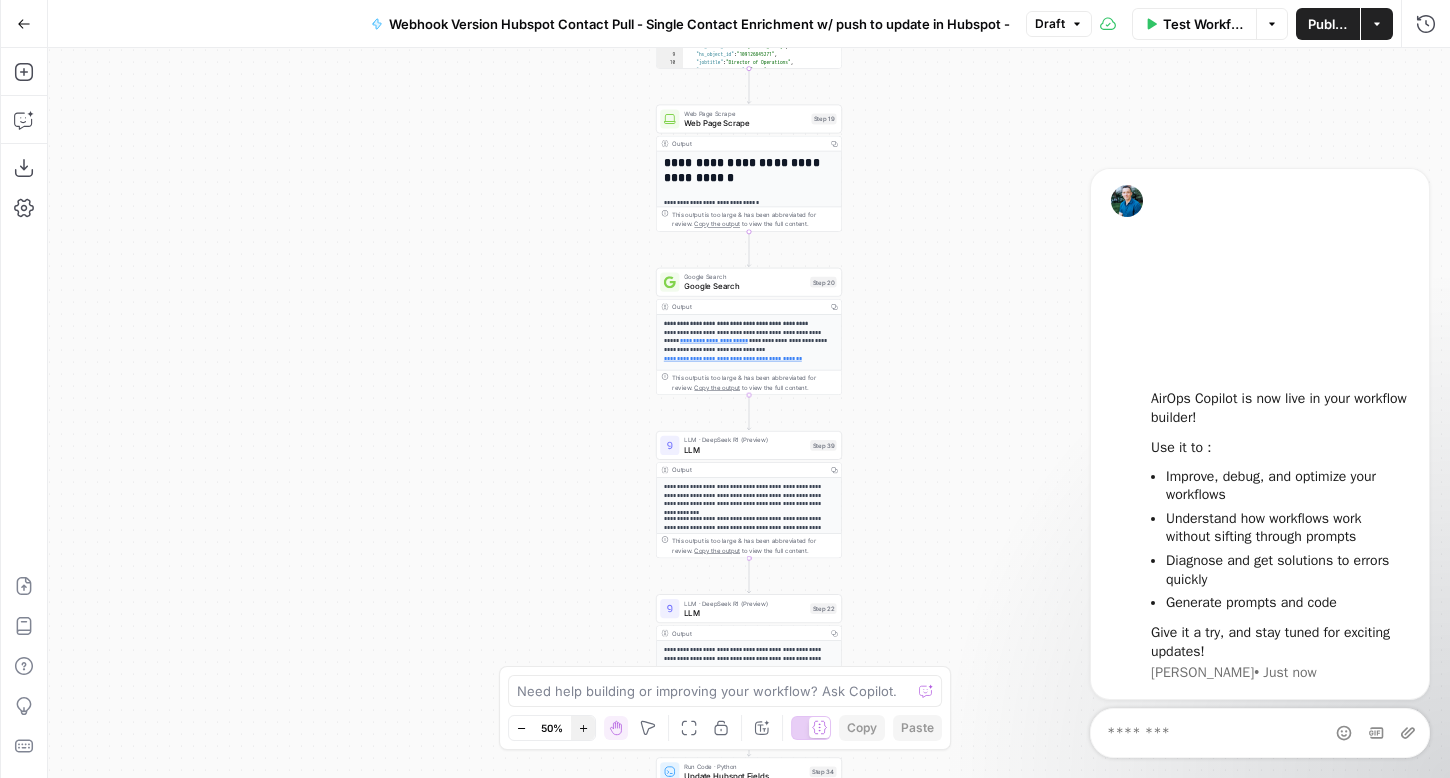 click 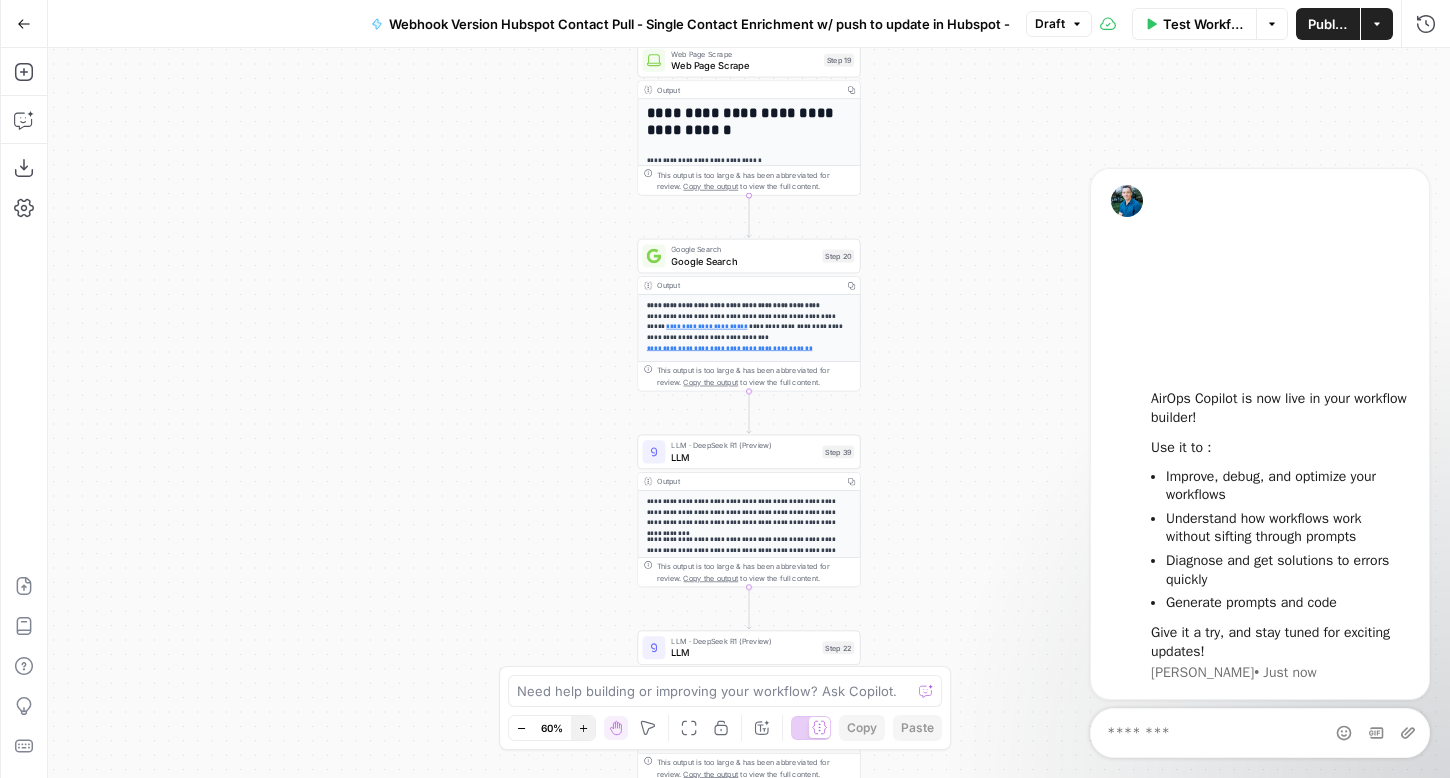 click 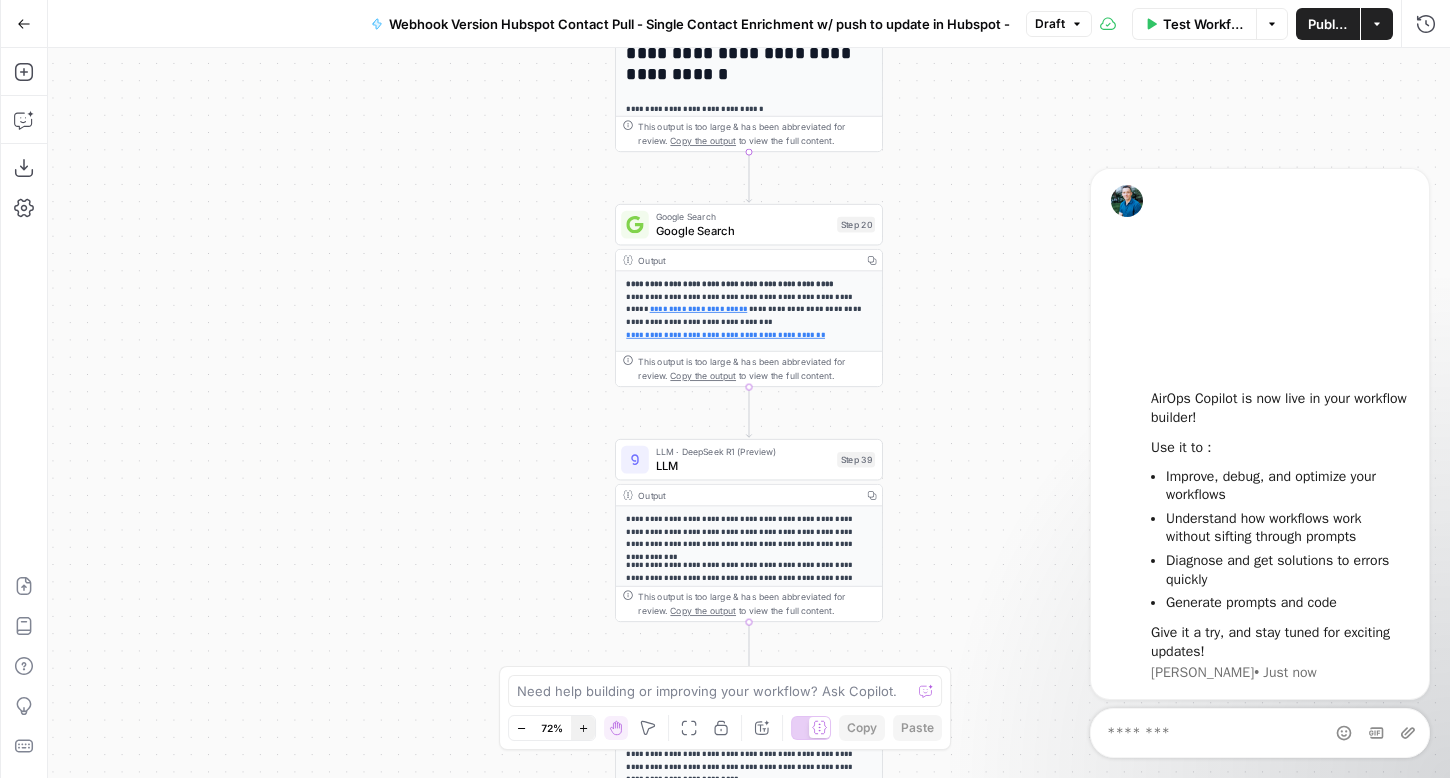 click 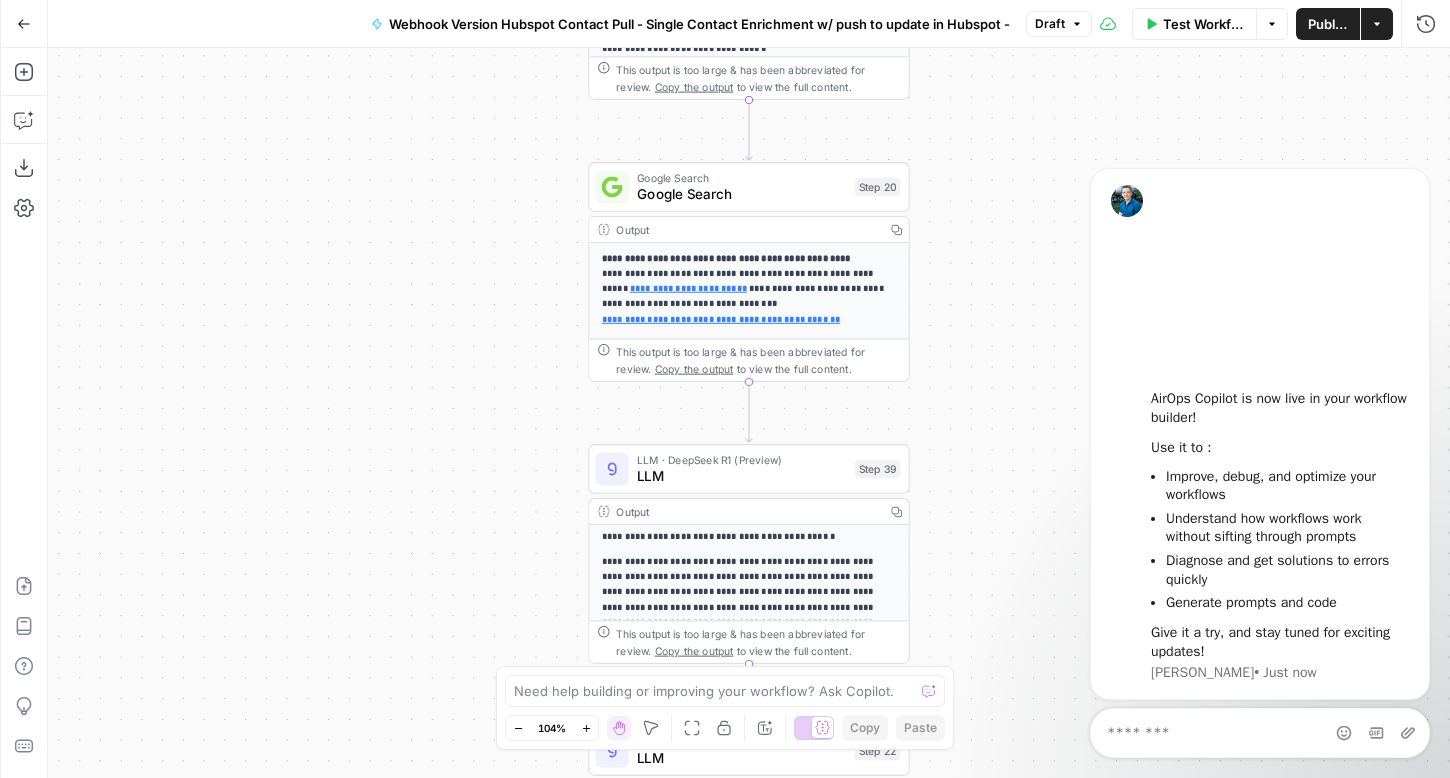 scroll, scrollTop: 174, scrollLeft: 0, axis: vertical 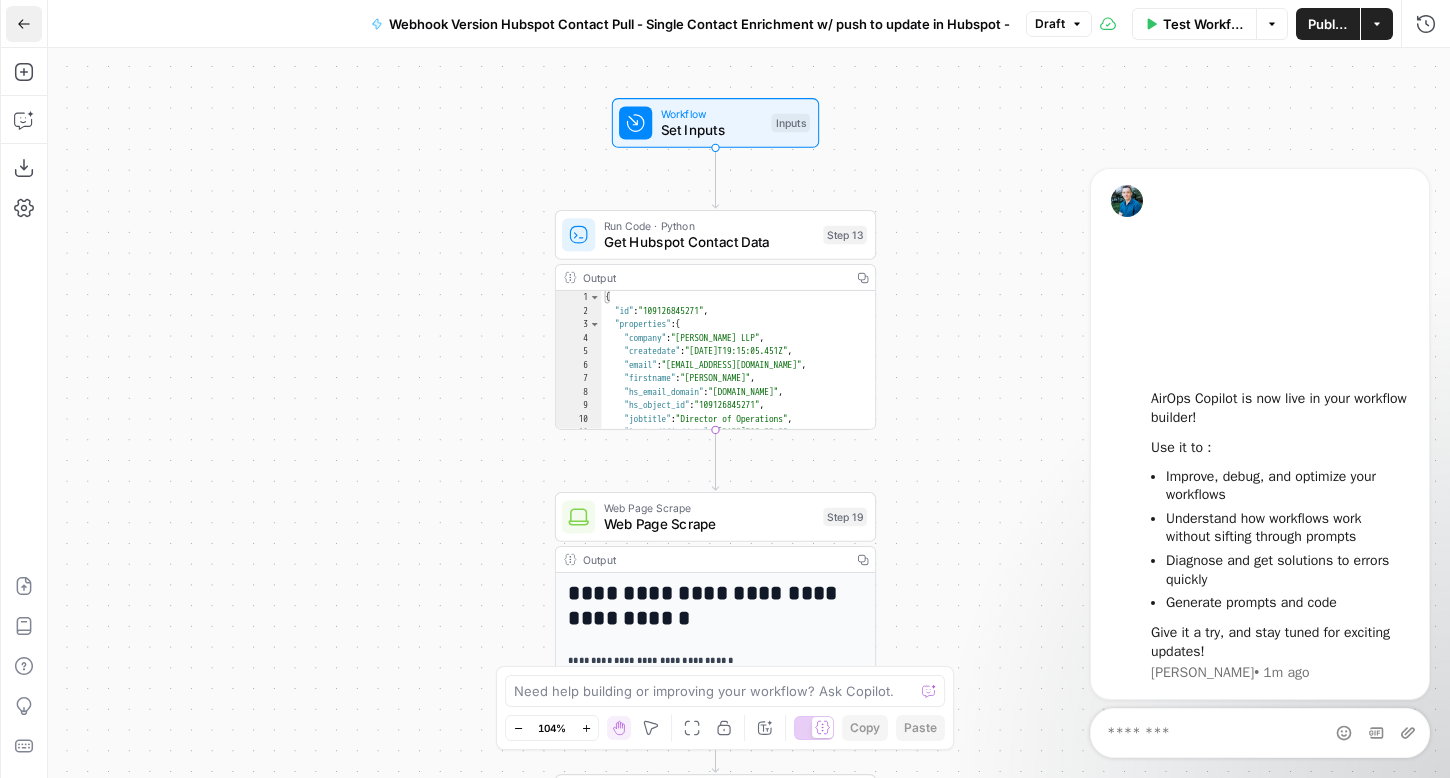 click 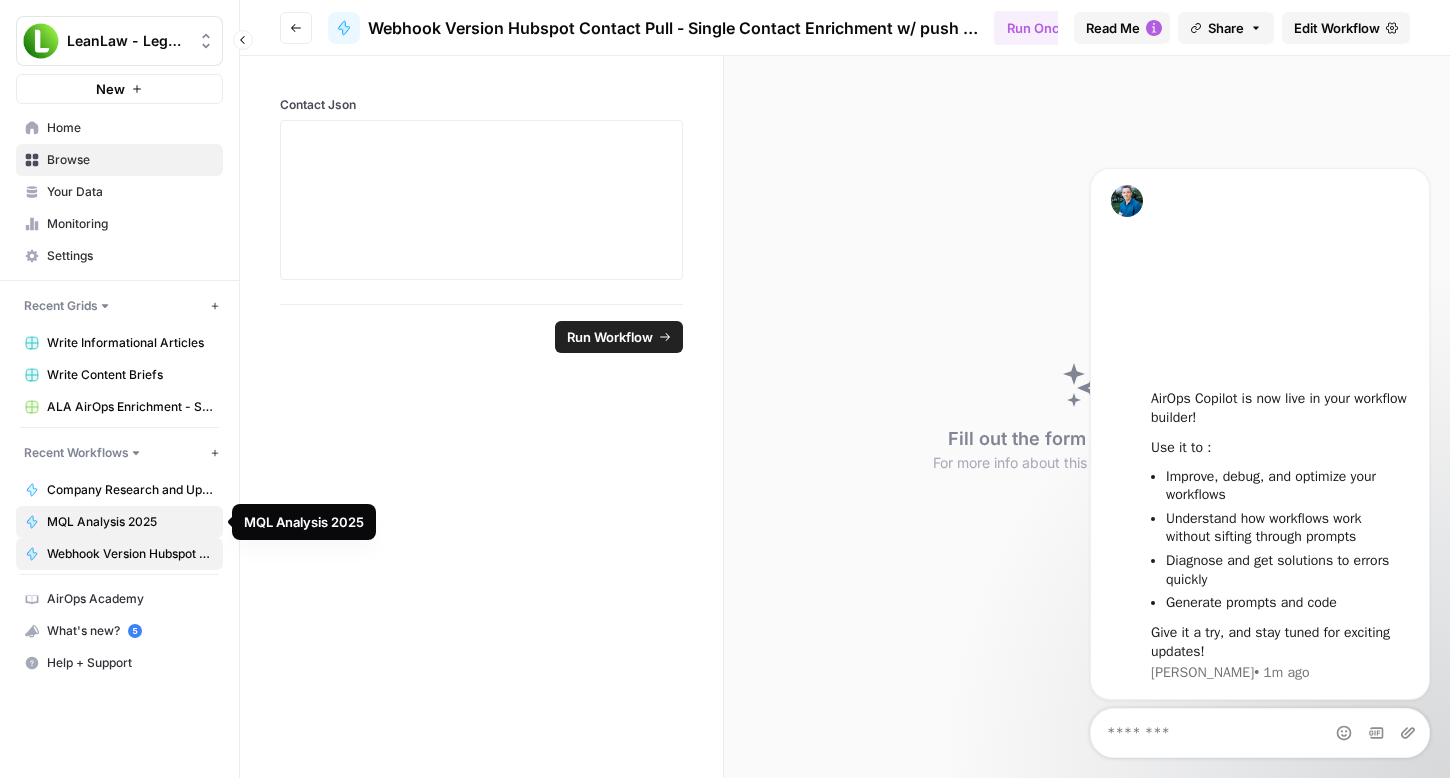 click on "MQL Analysis 2025" at bounding box center (130, 522) 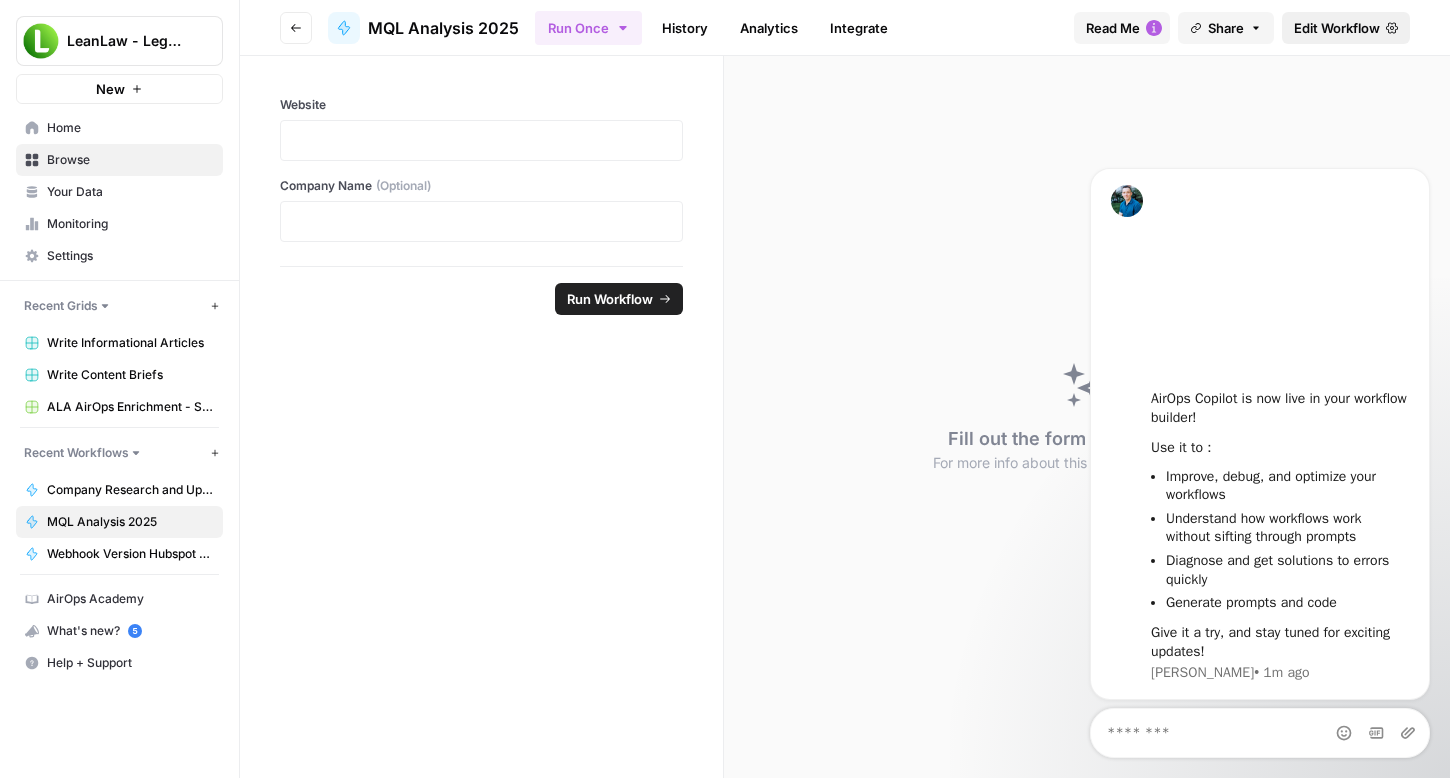 click on "Edit Workflow" at bounding box center [1337, 28] 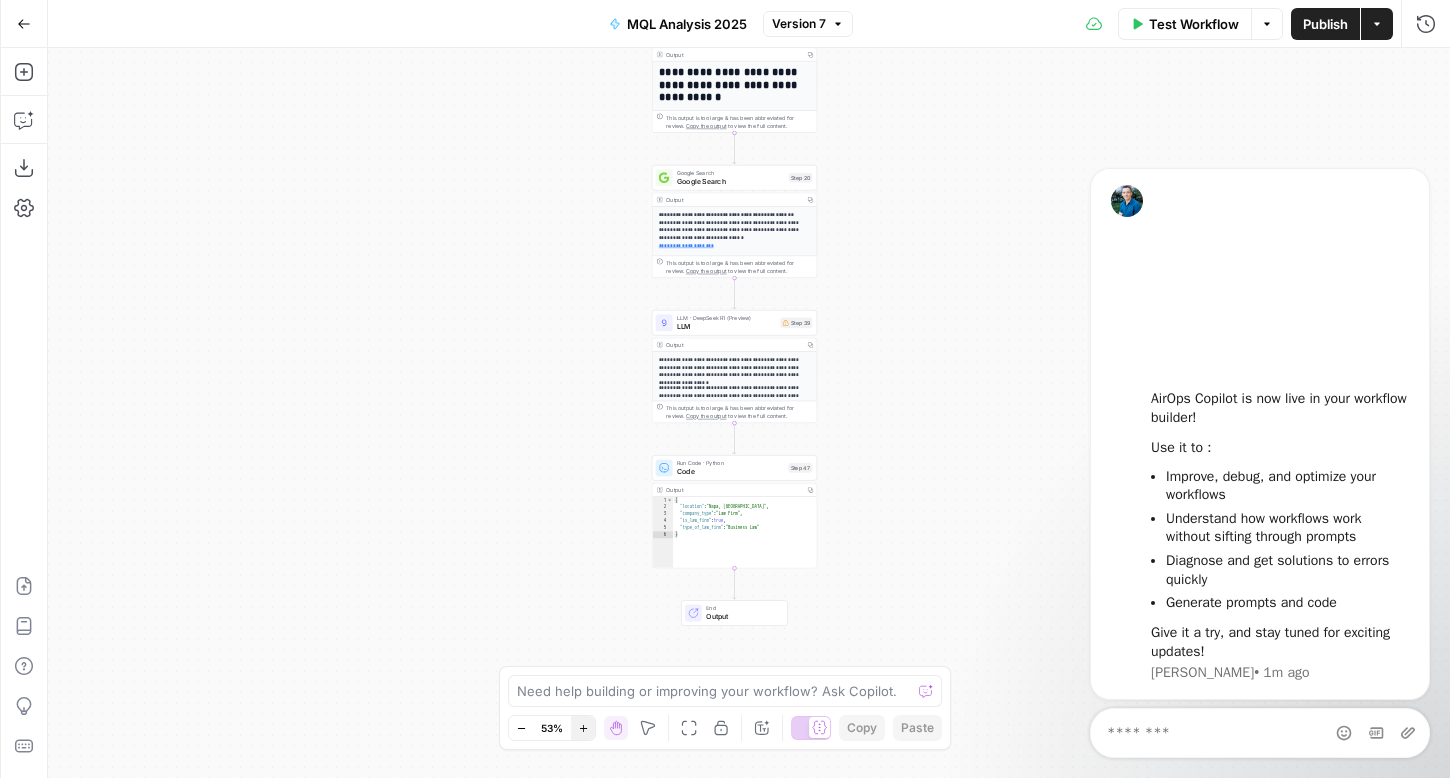 click 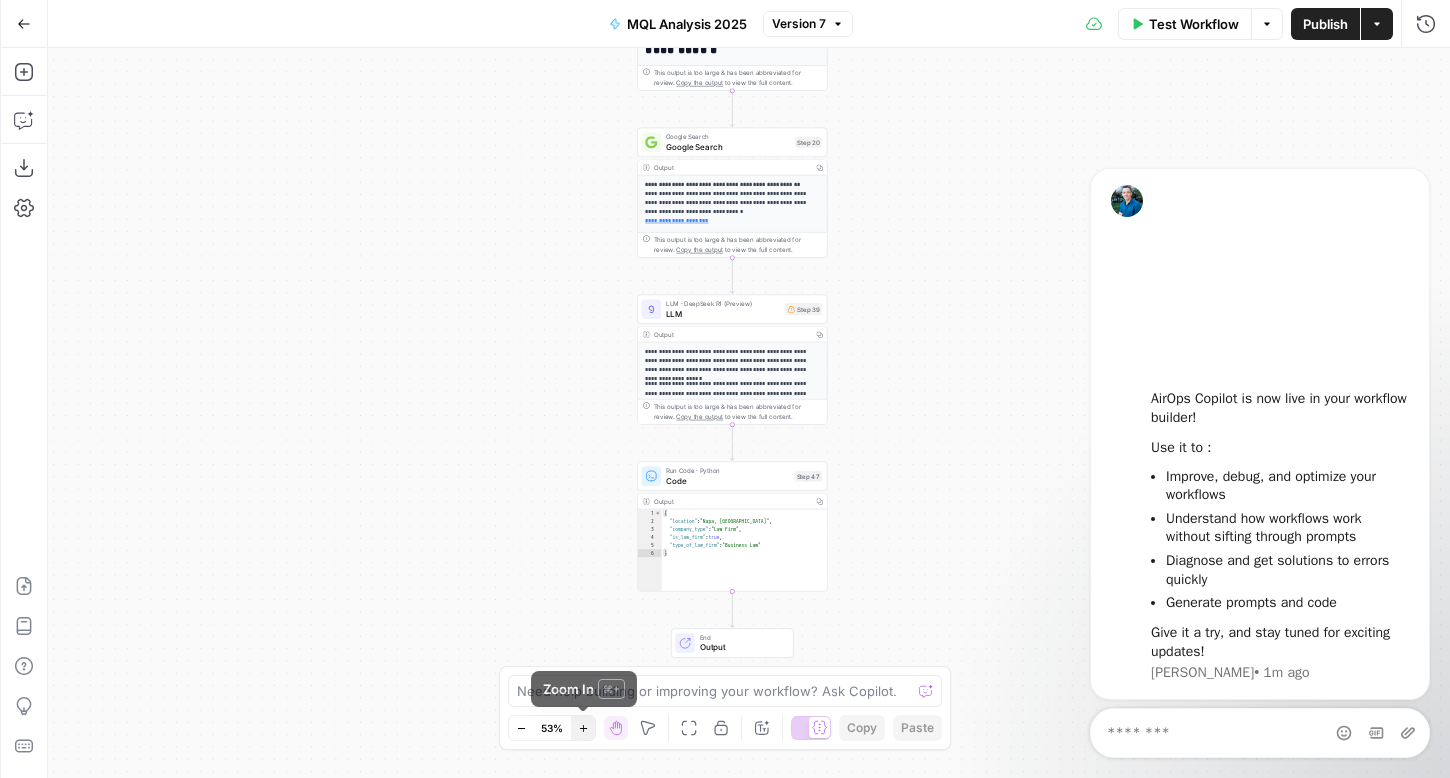click 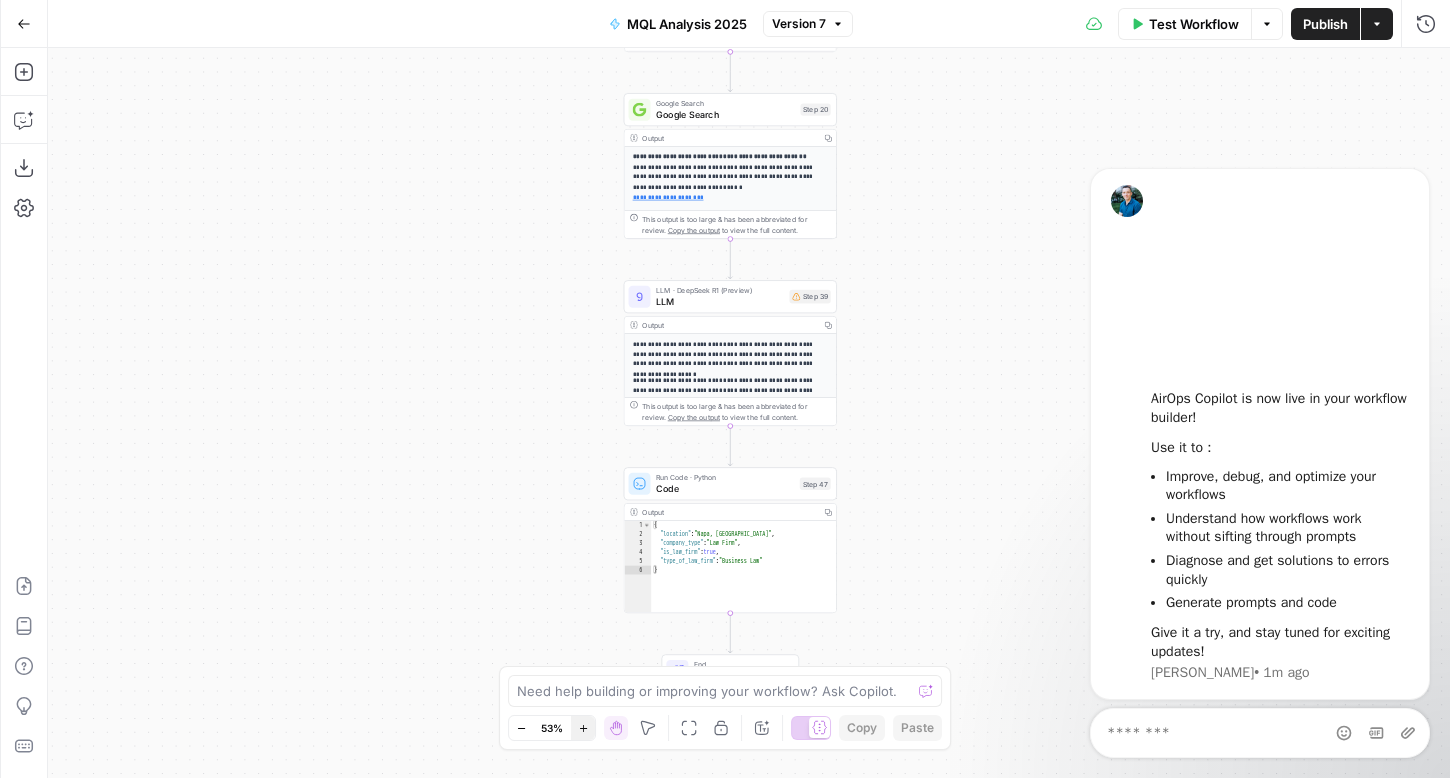 click 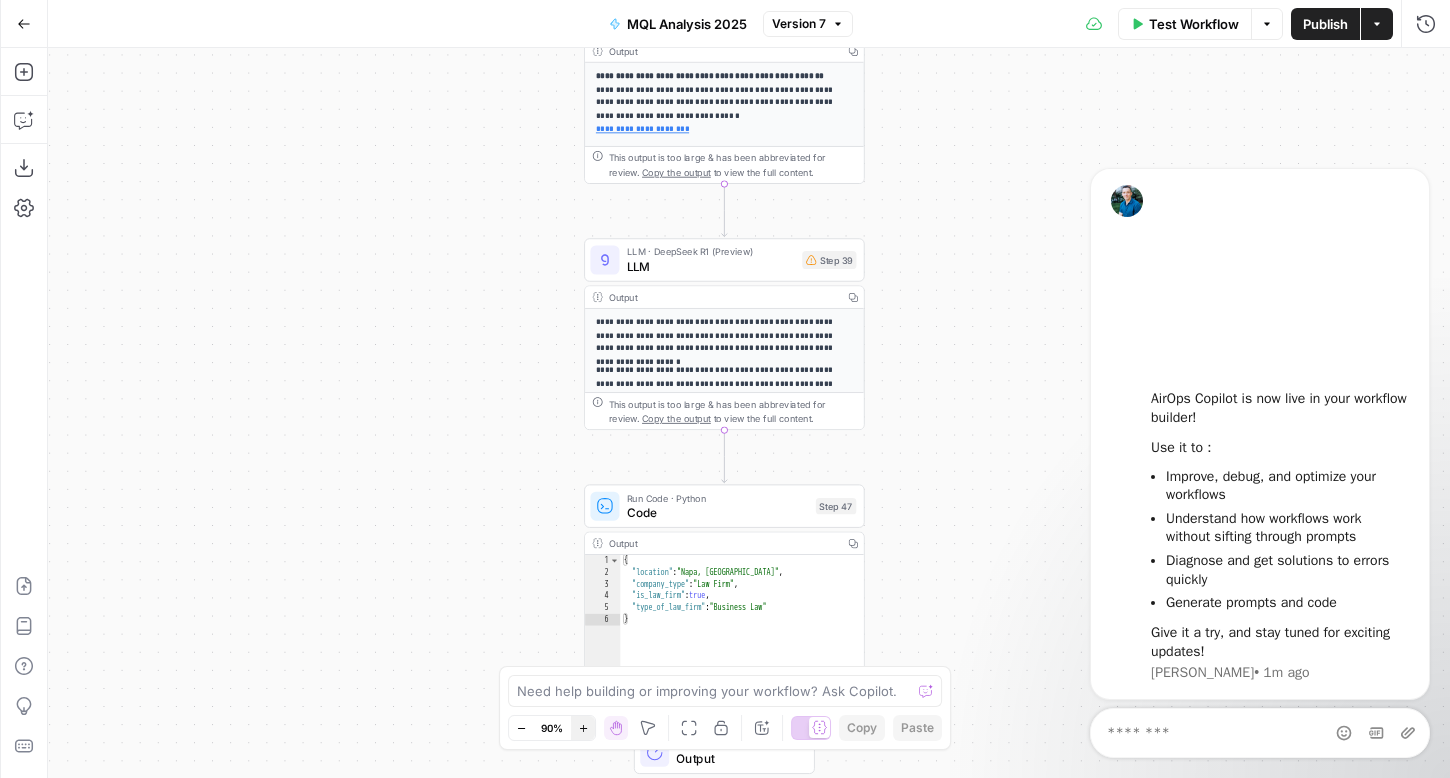 click 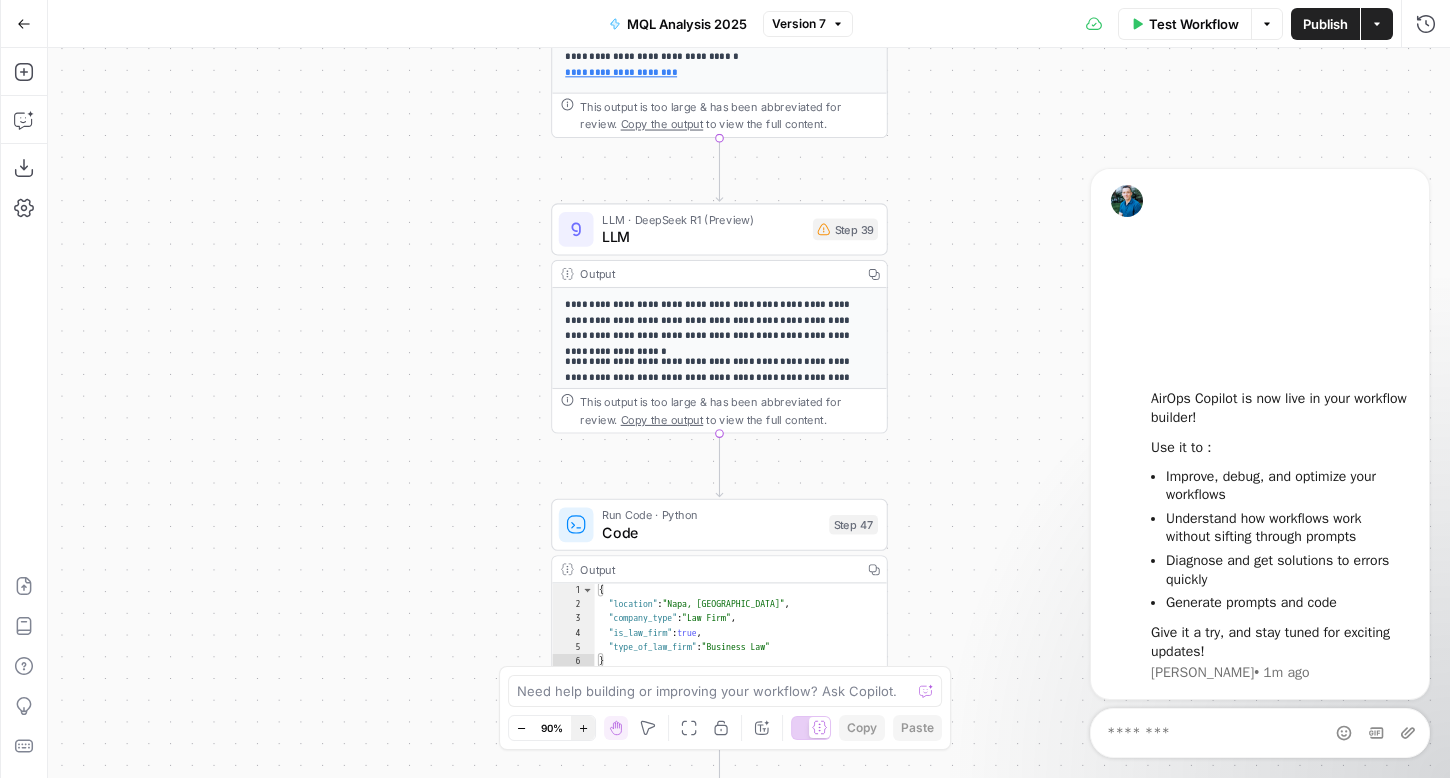 click 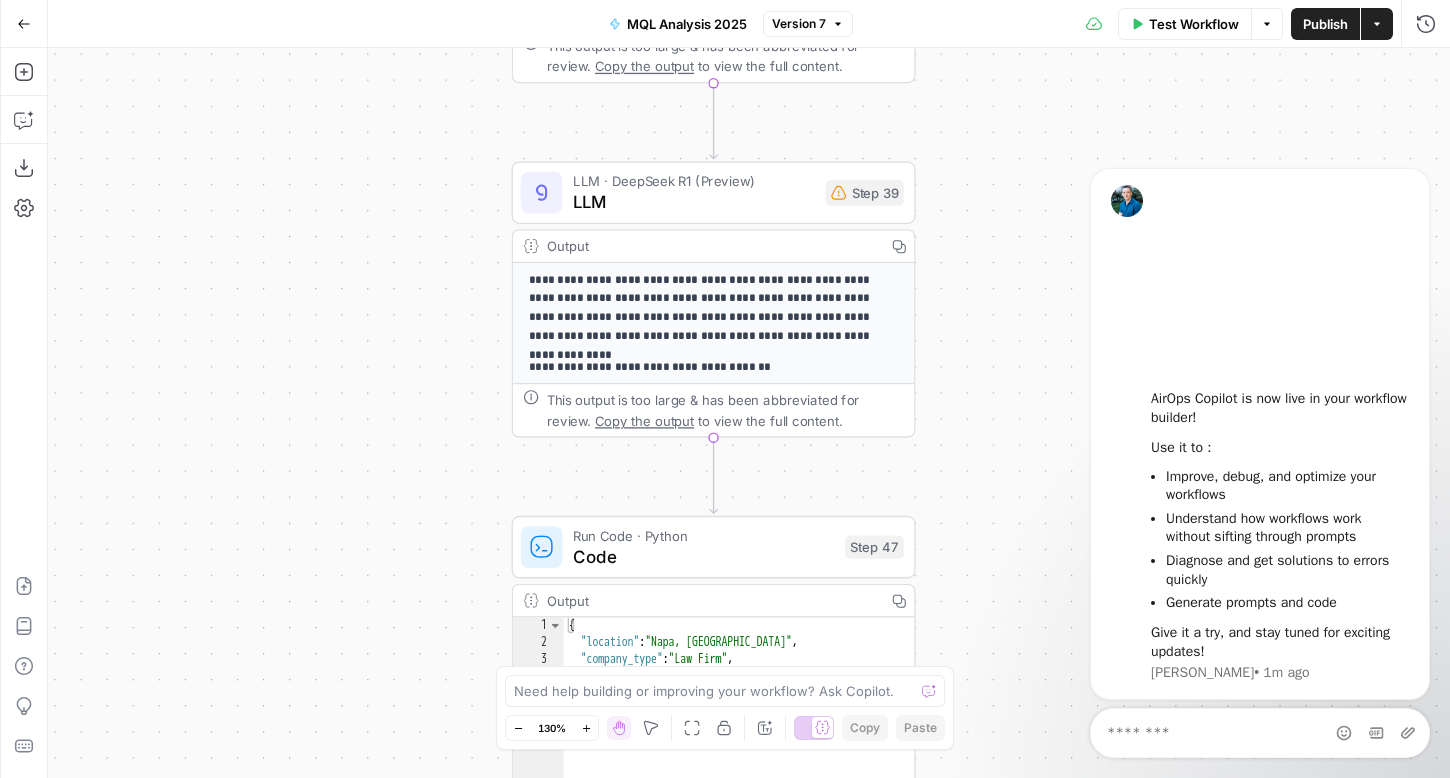 scroll, scrollTop: 206, scrollLeft: 0, axis: vertical 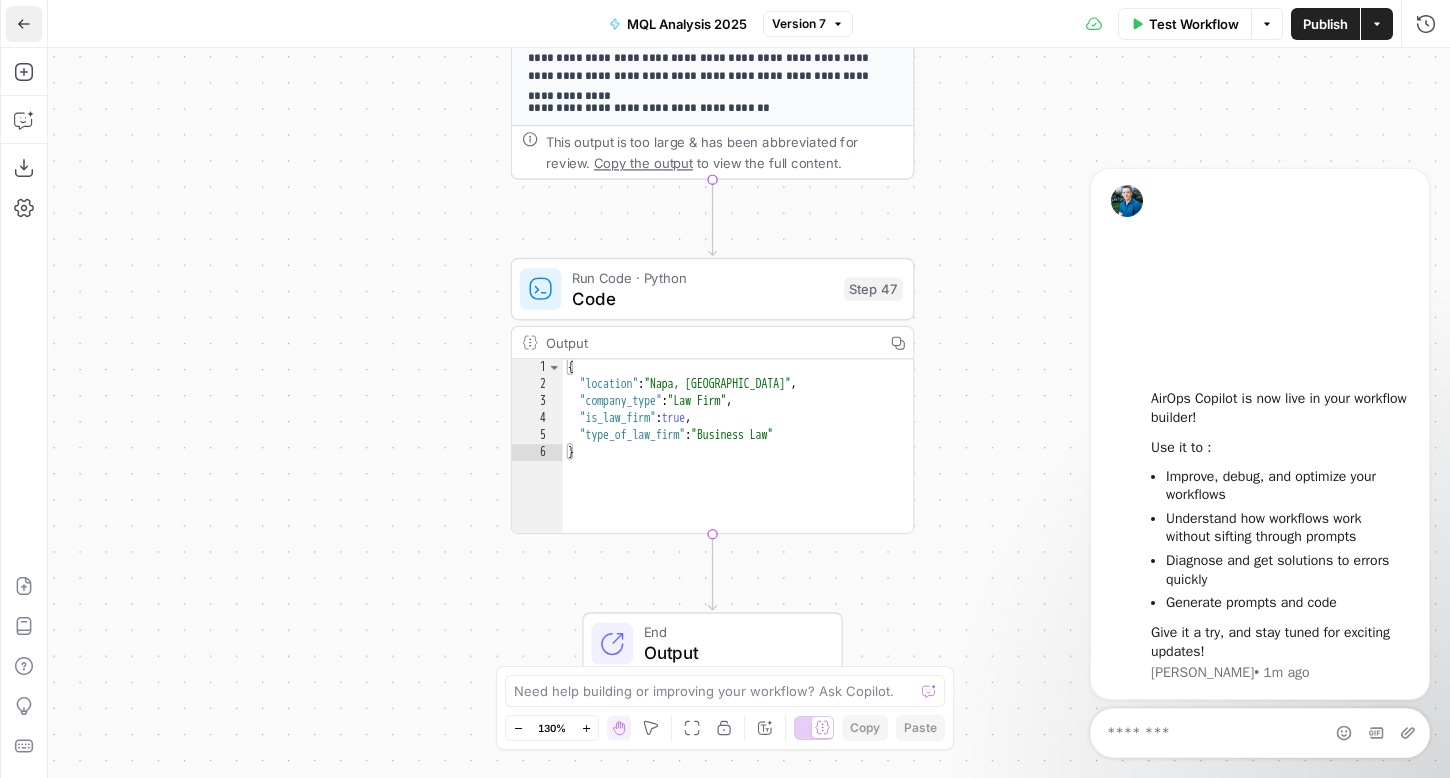 click 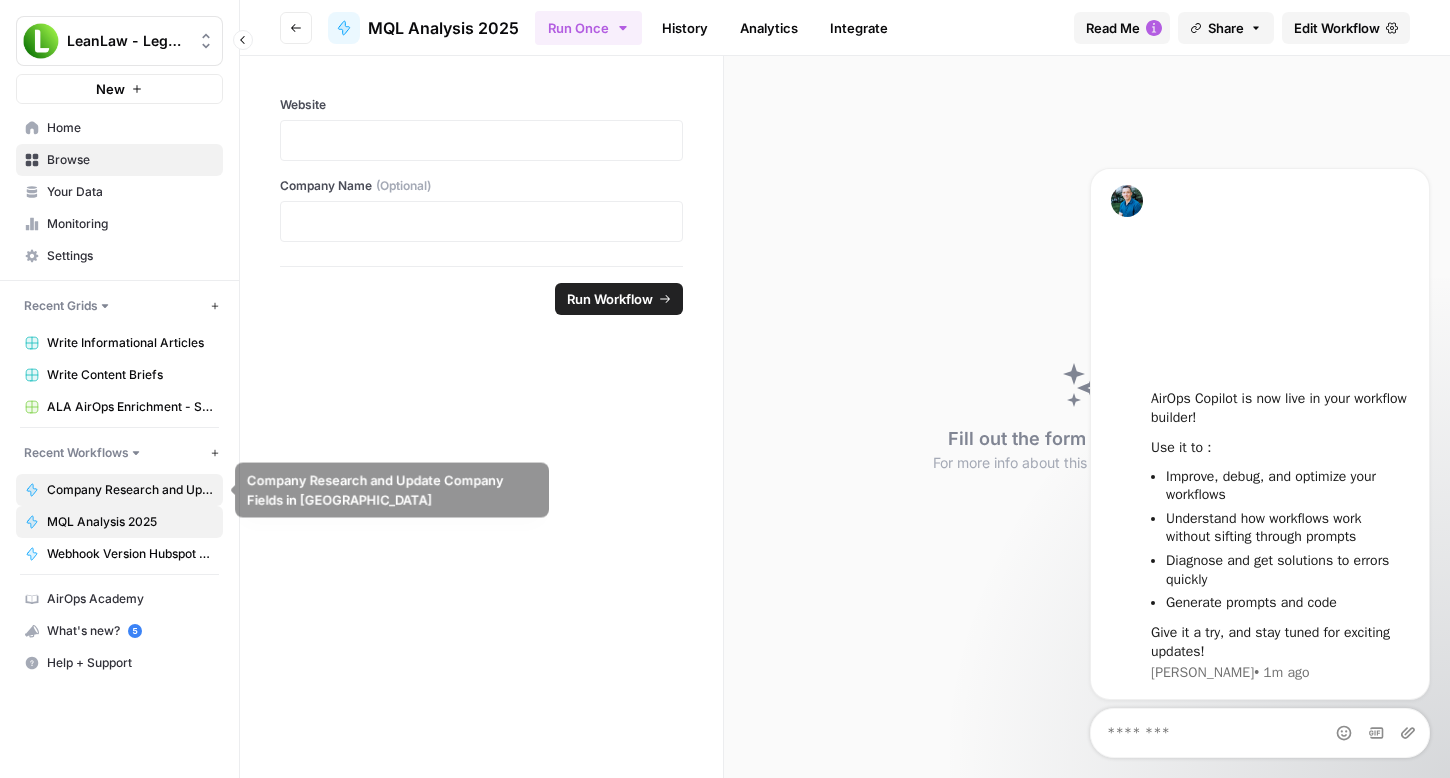 click on "Company Research and Update Company Fields in [GEOGRAPHIC_DATA]" at bounding box center [130, 490] 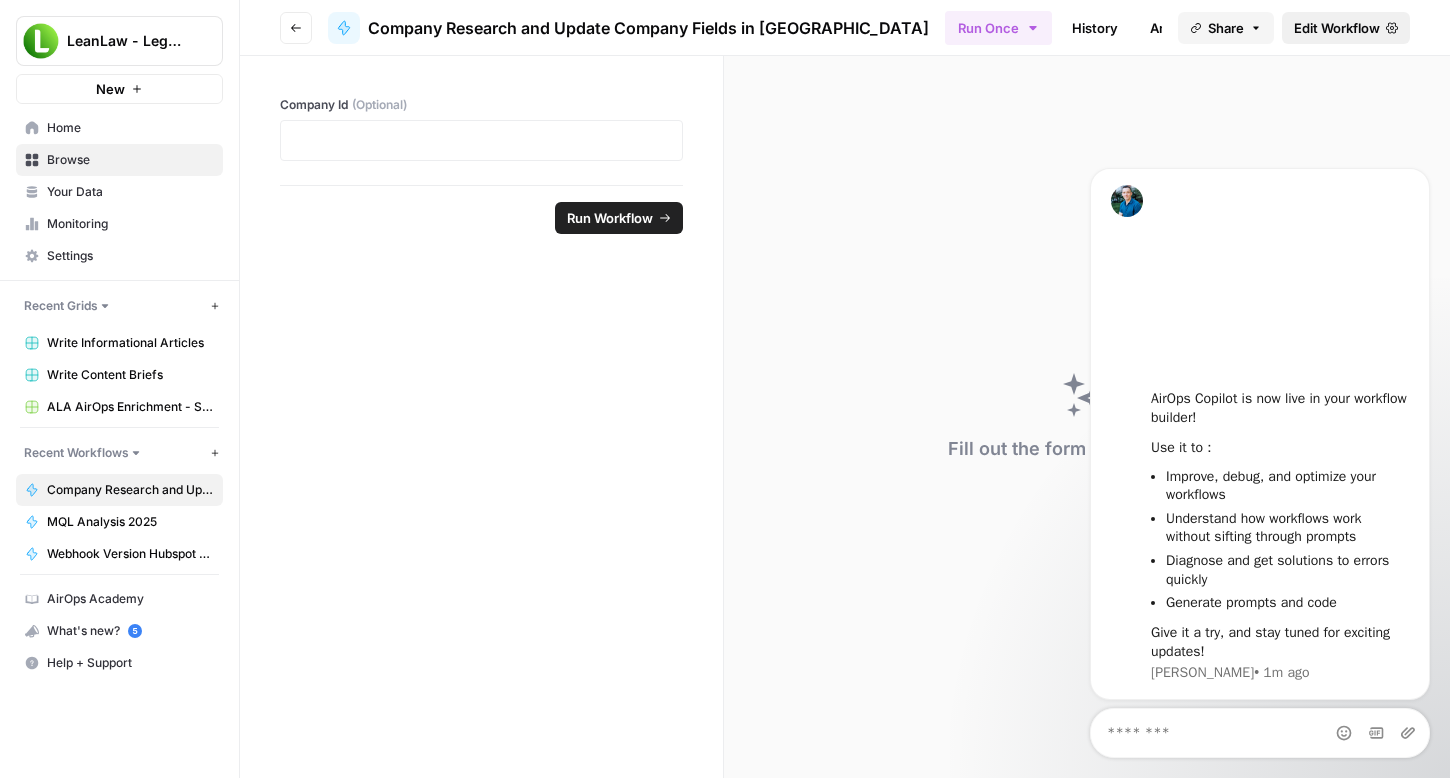 click on "Edit Workflow" at bounding box center [1337, 28] 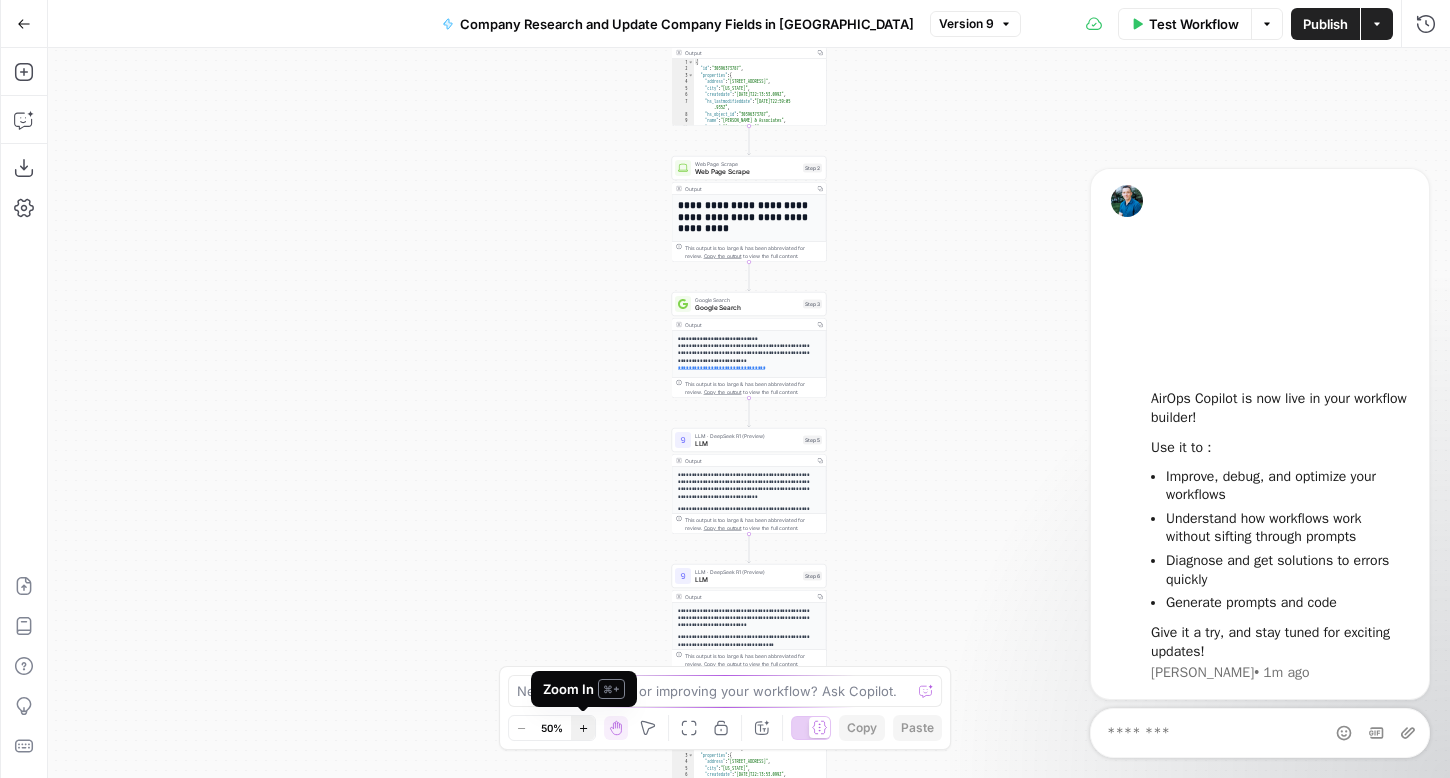 click 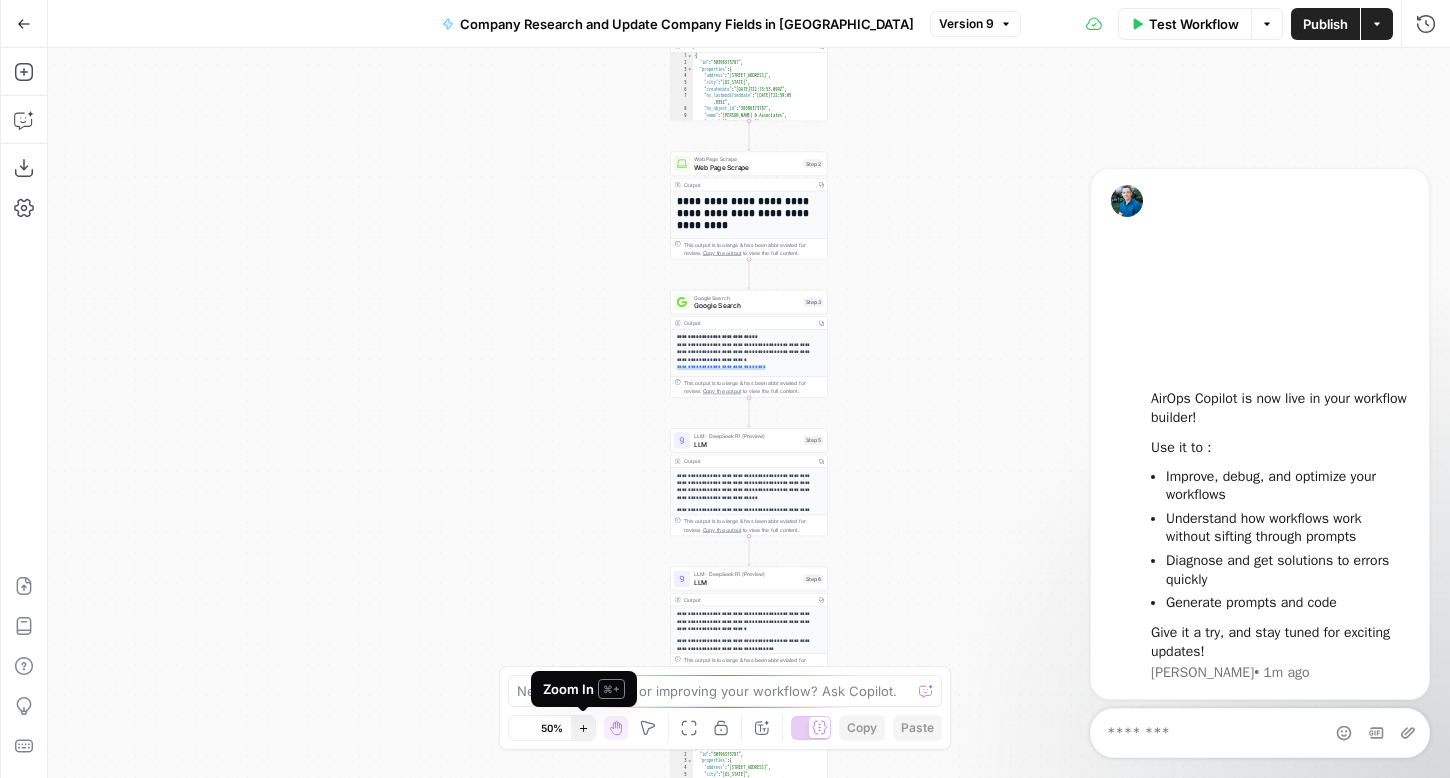 click 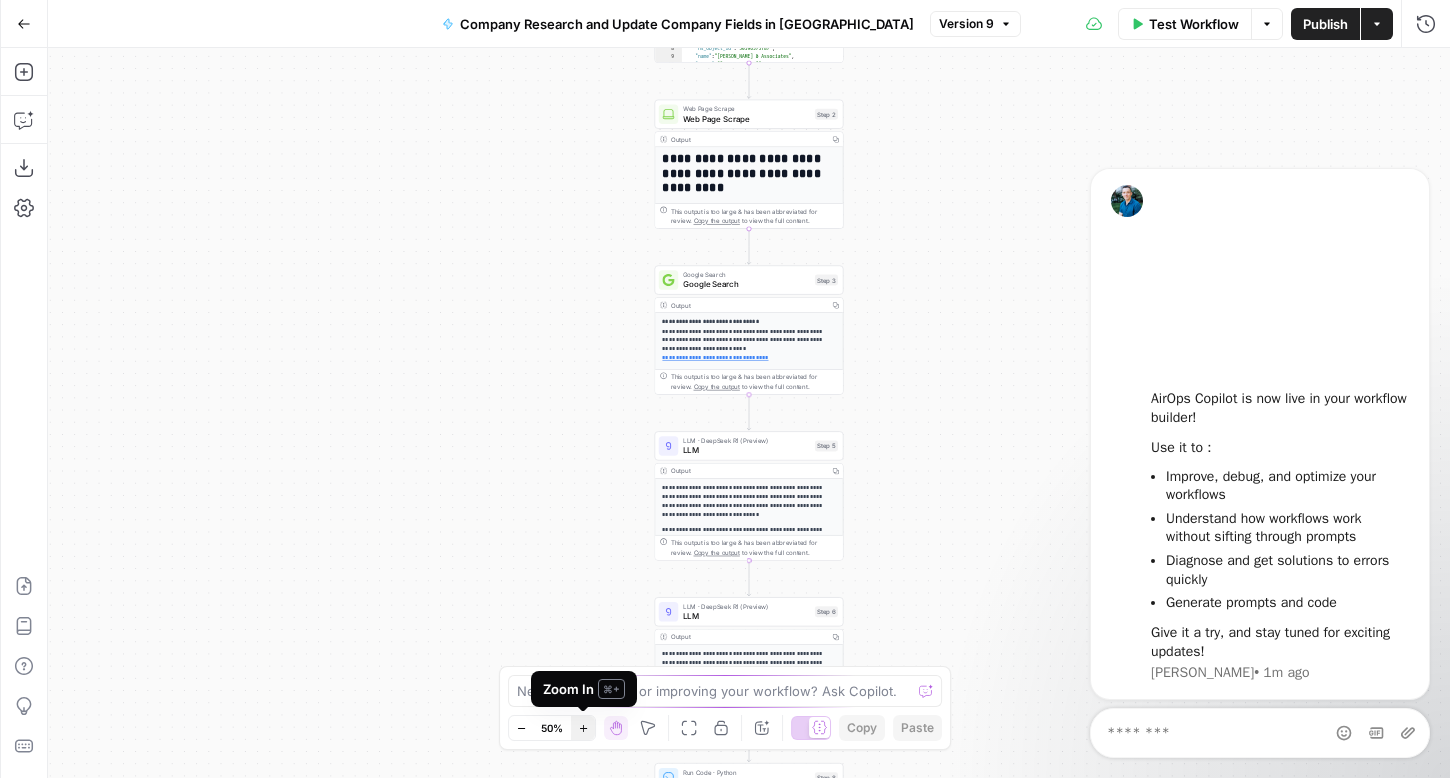 click 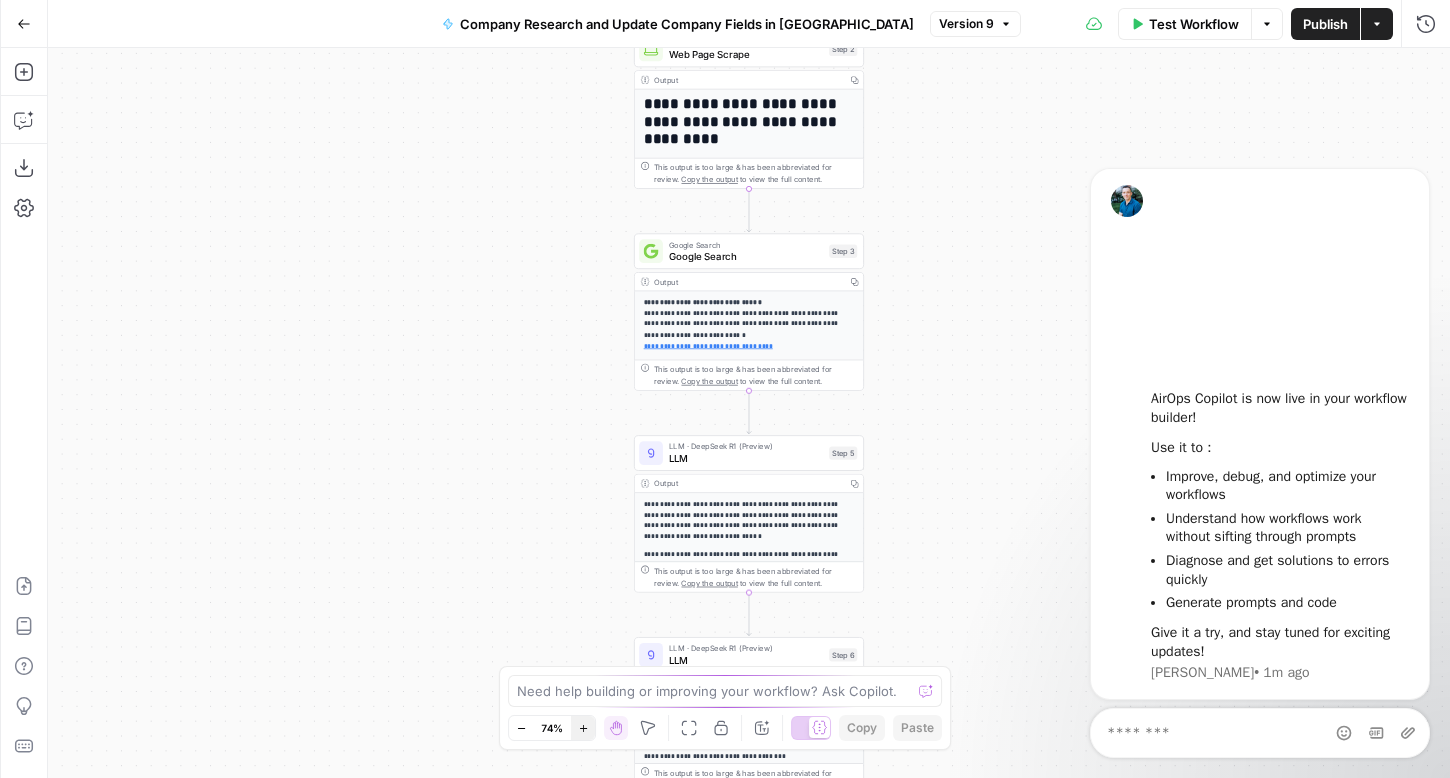 click 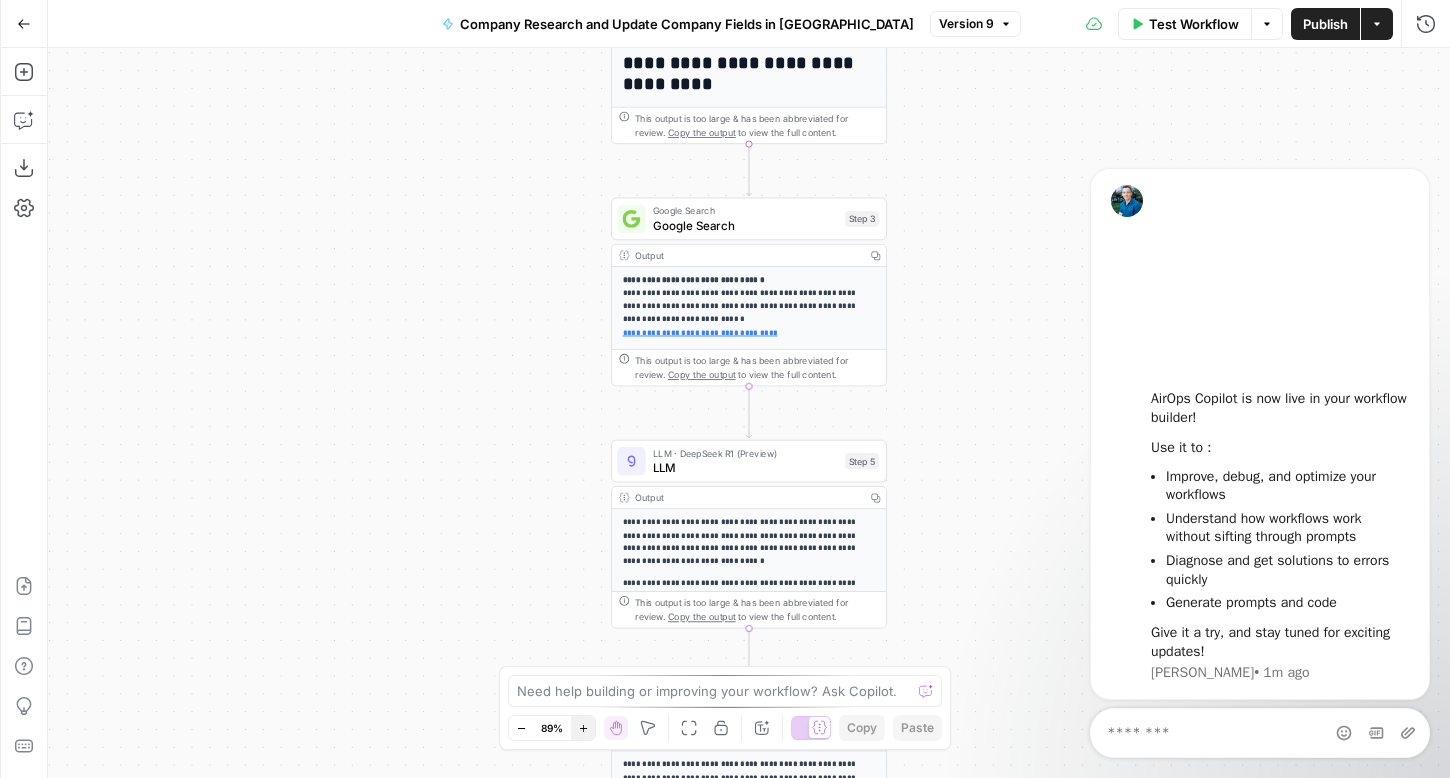 click 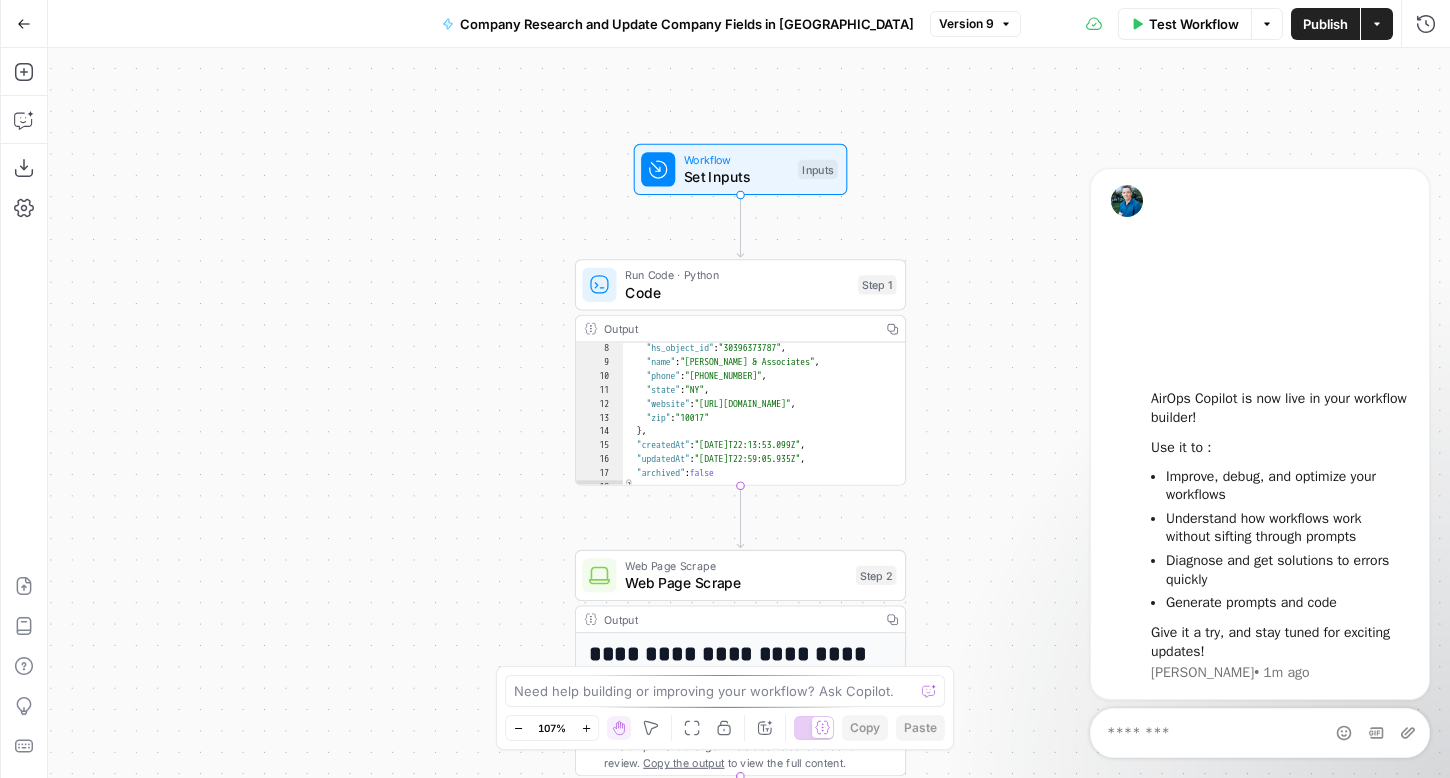 scroll, scrollTop: 112, scrollLeft: 0, axis: vertical 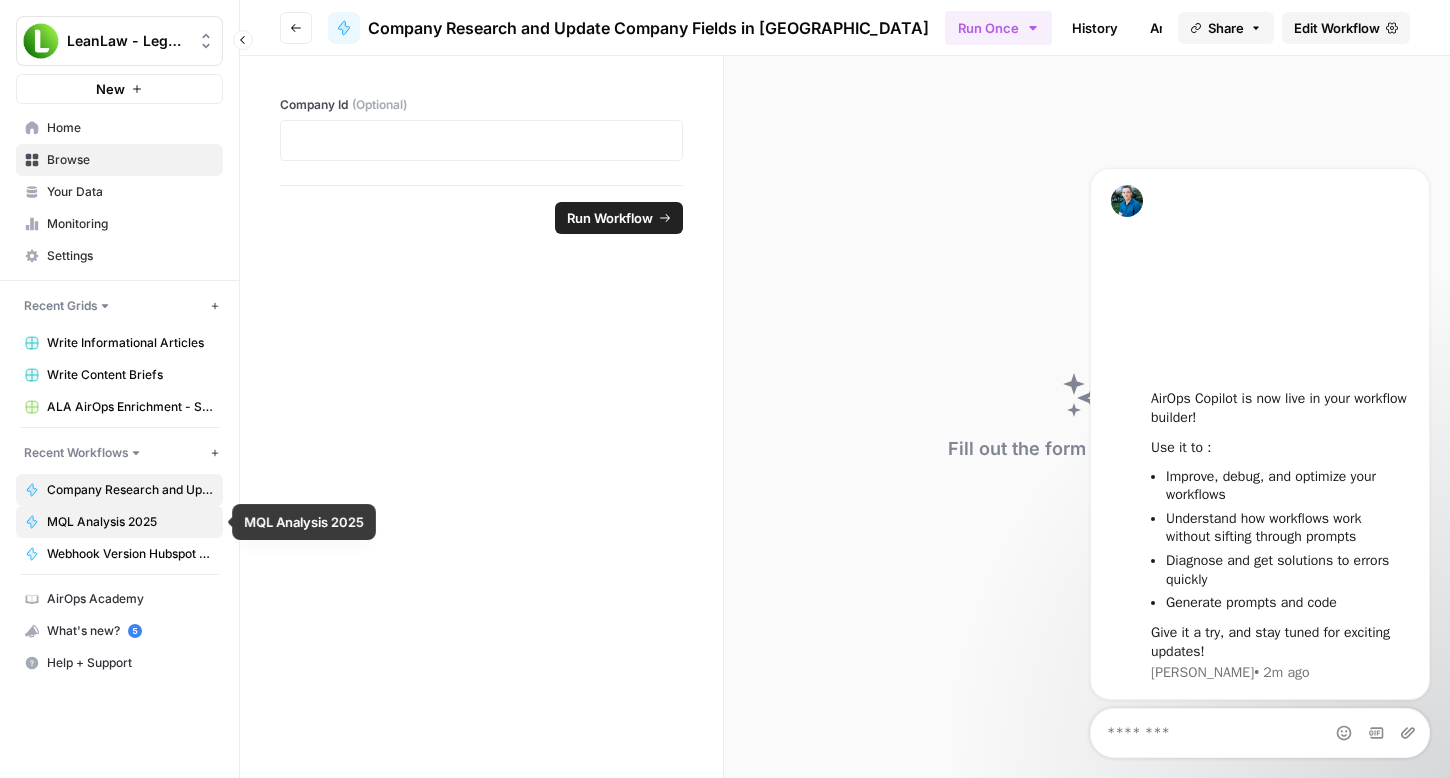click on "MQL Analysis 2025" at bounding box center (130, 522) 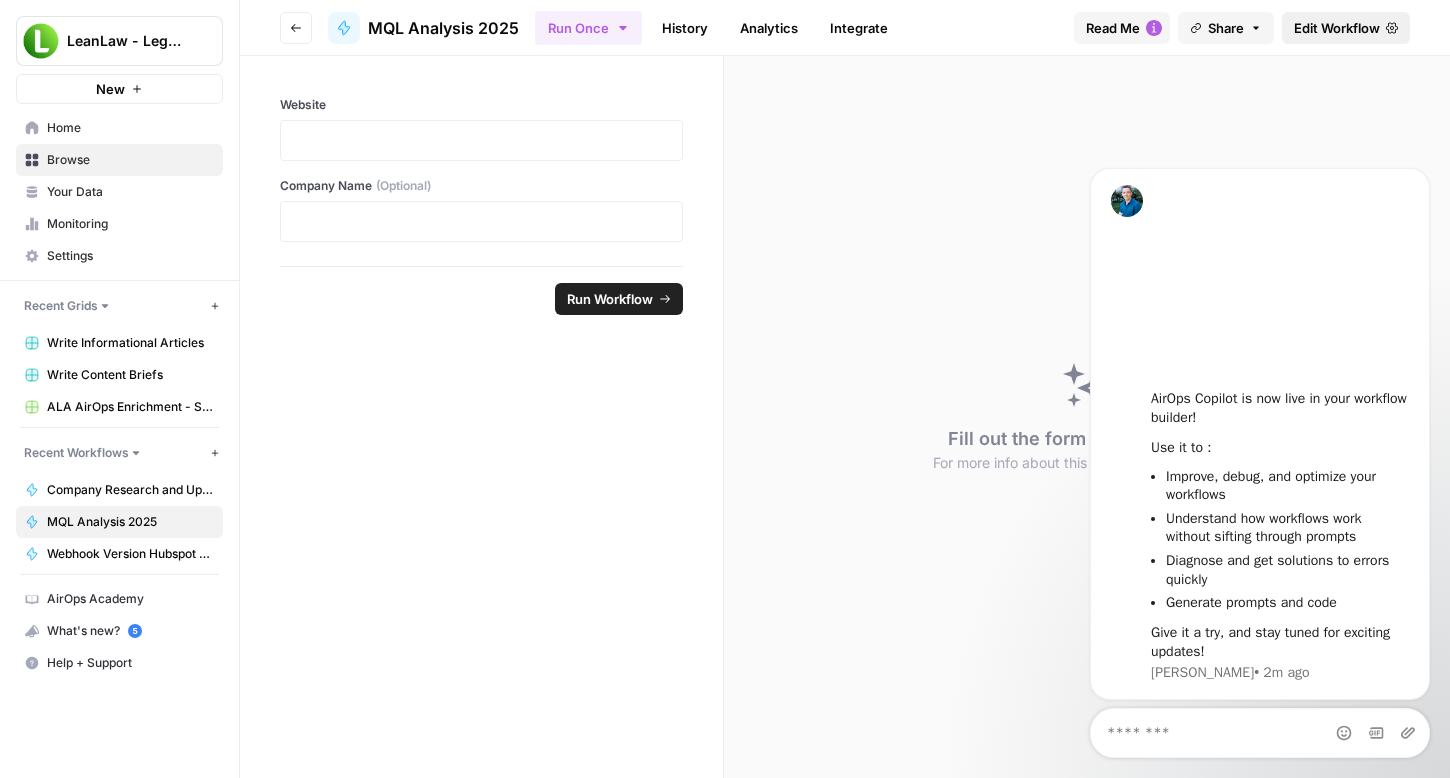 click on "Edit Workflow" at bounding box center (1337, 28) 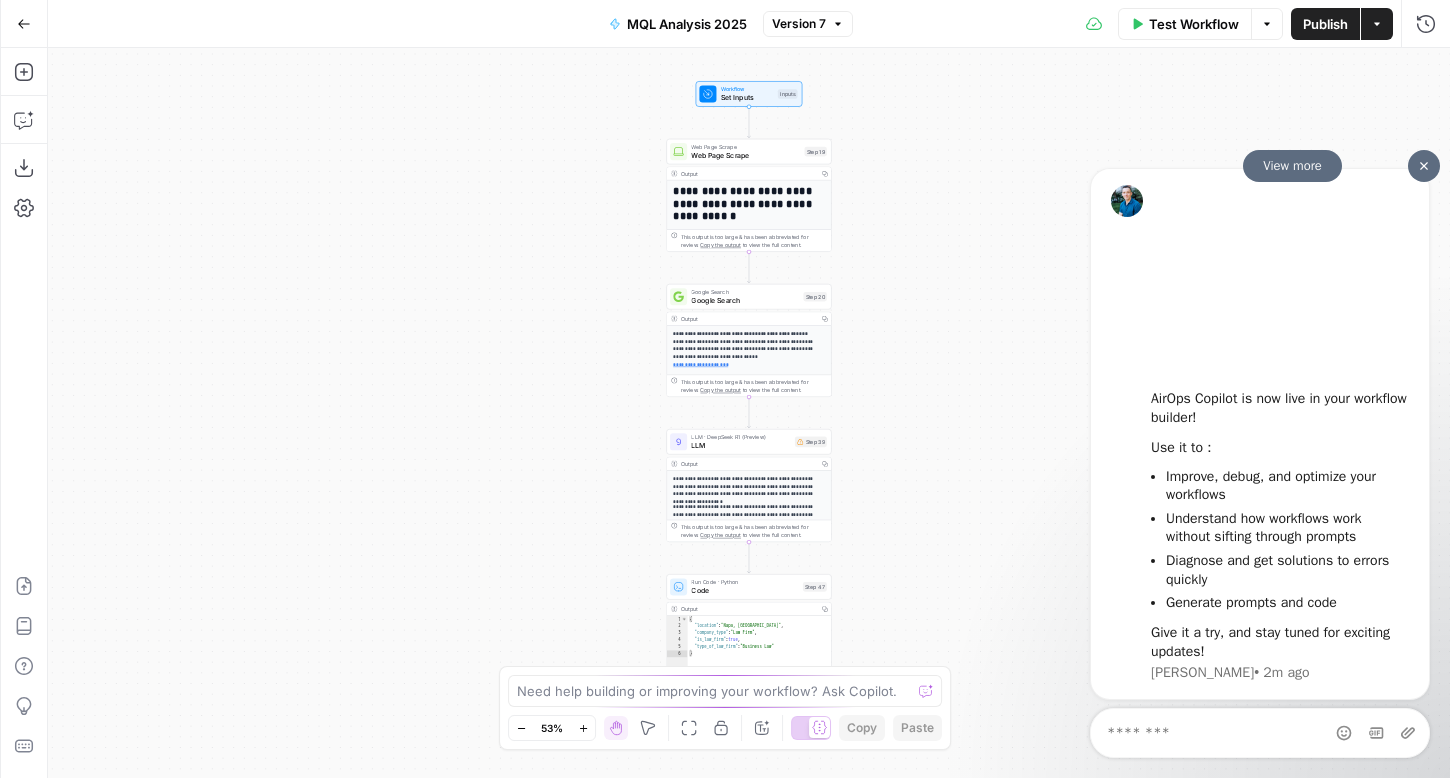 click at bounding box center (1424, 165) 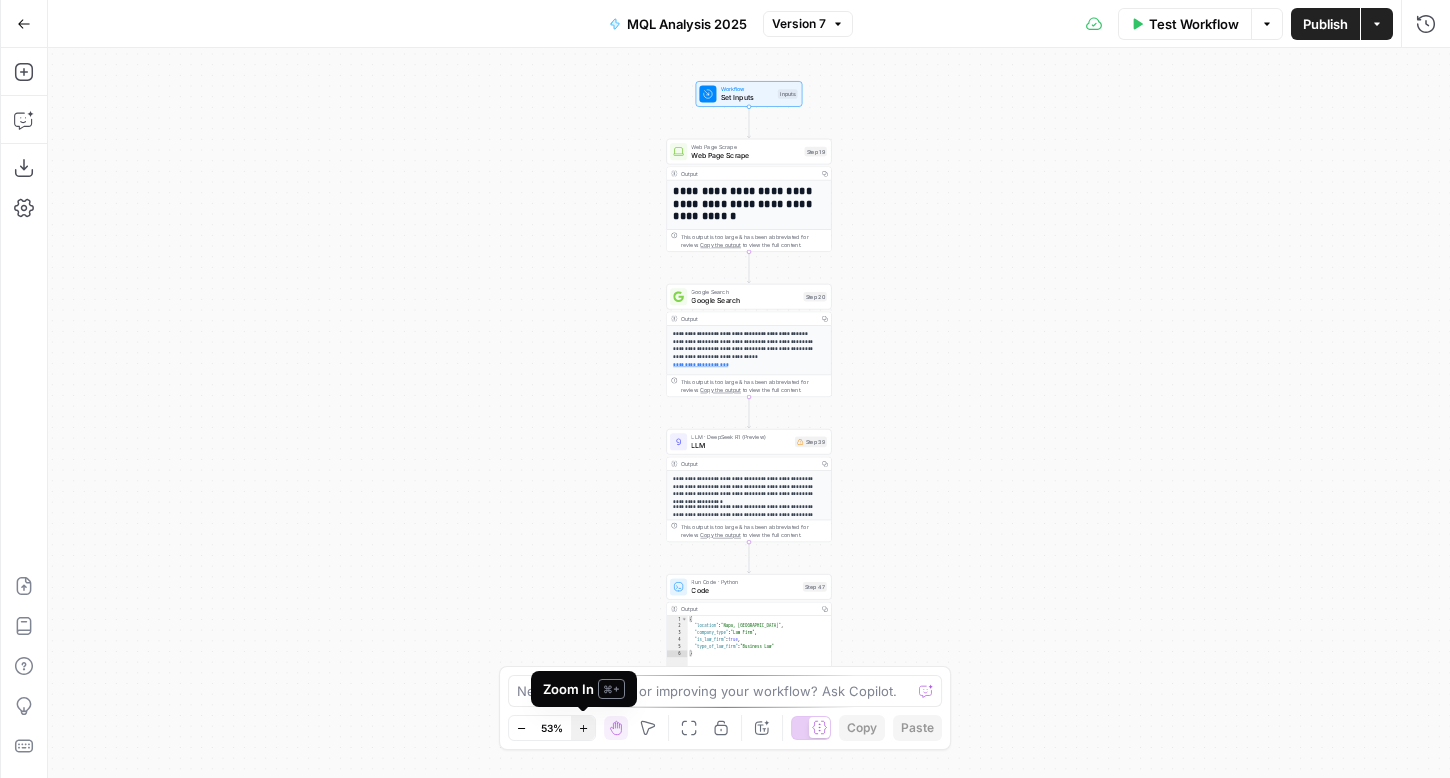 click 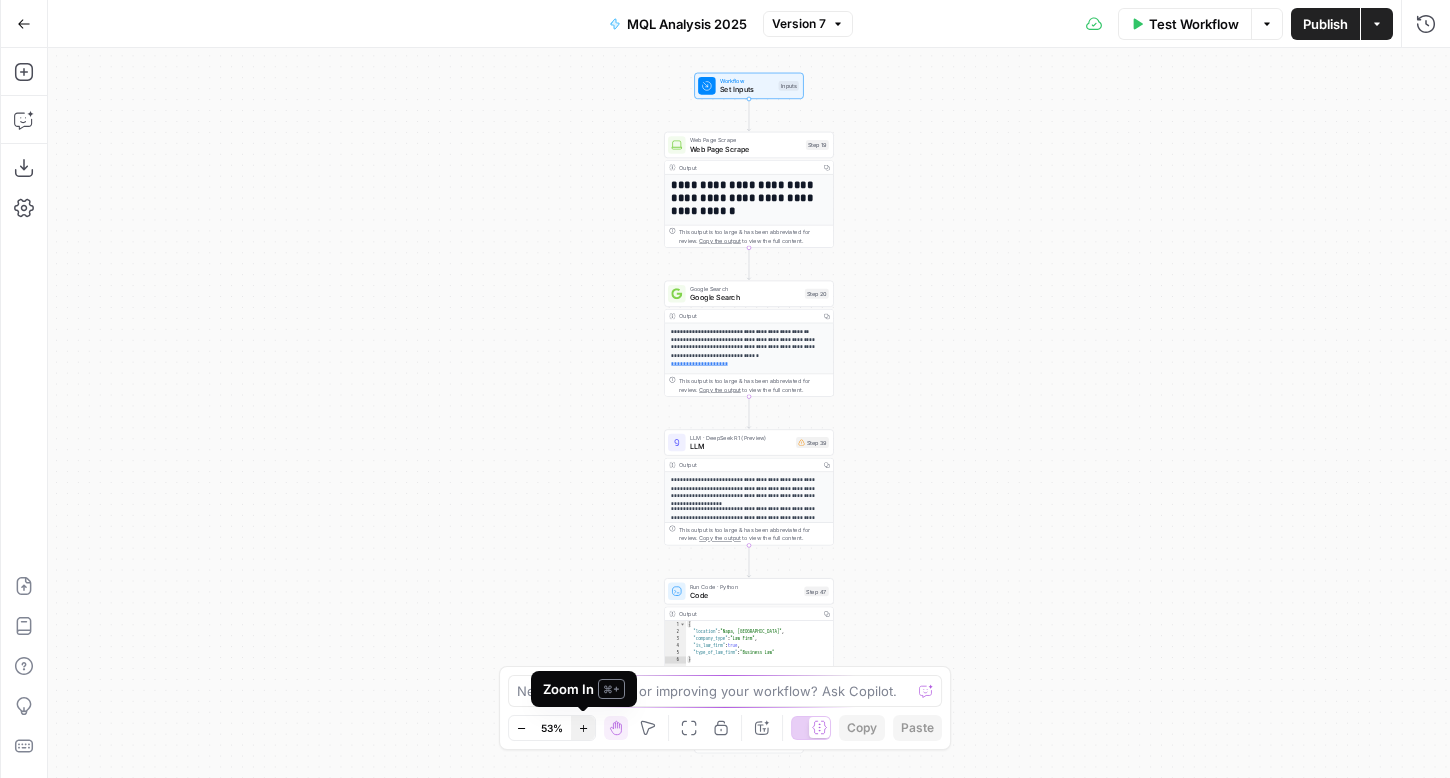 click 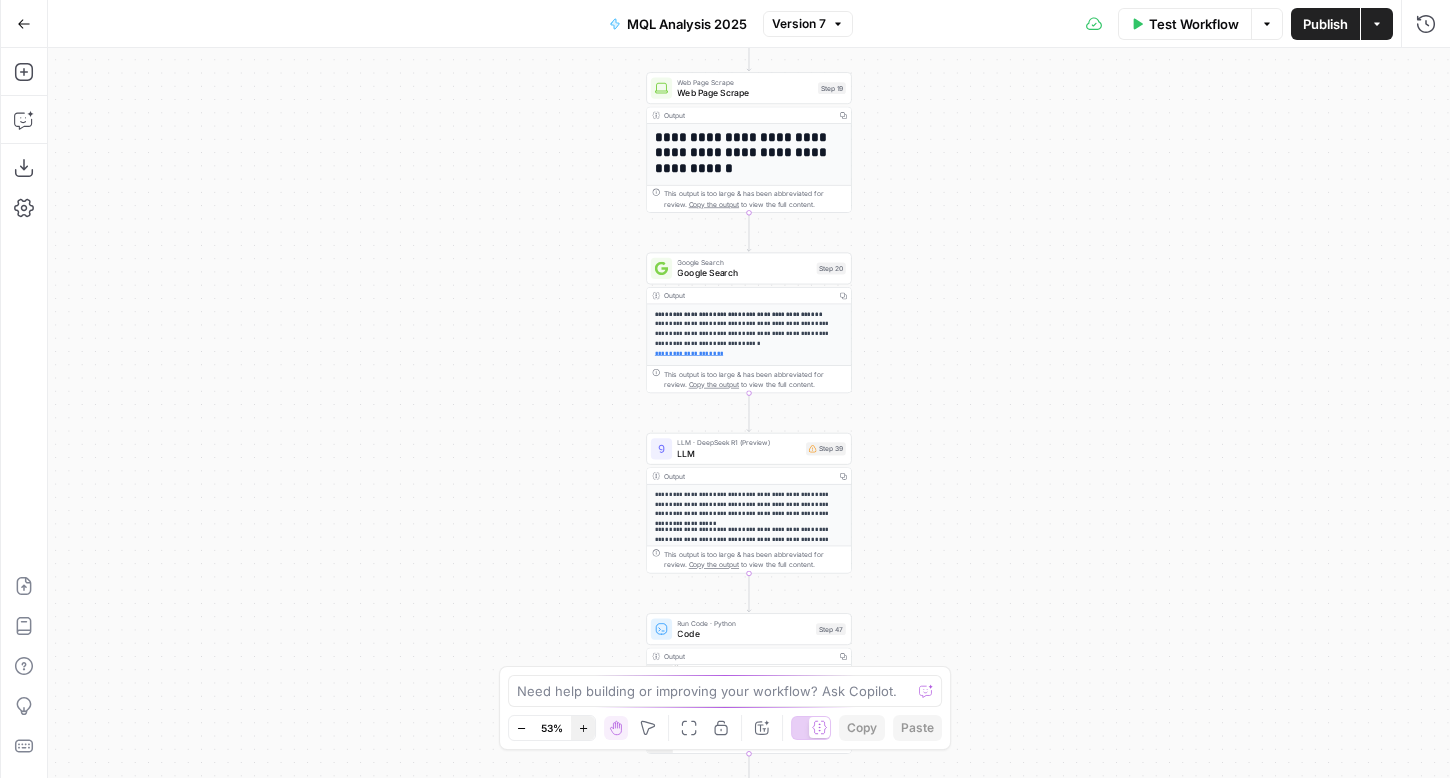 click 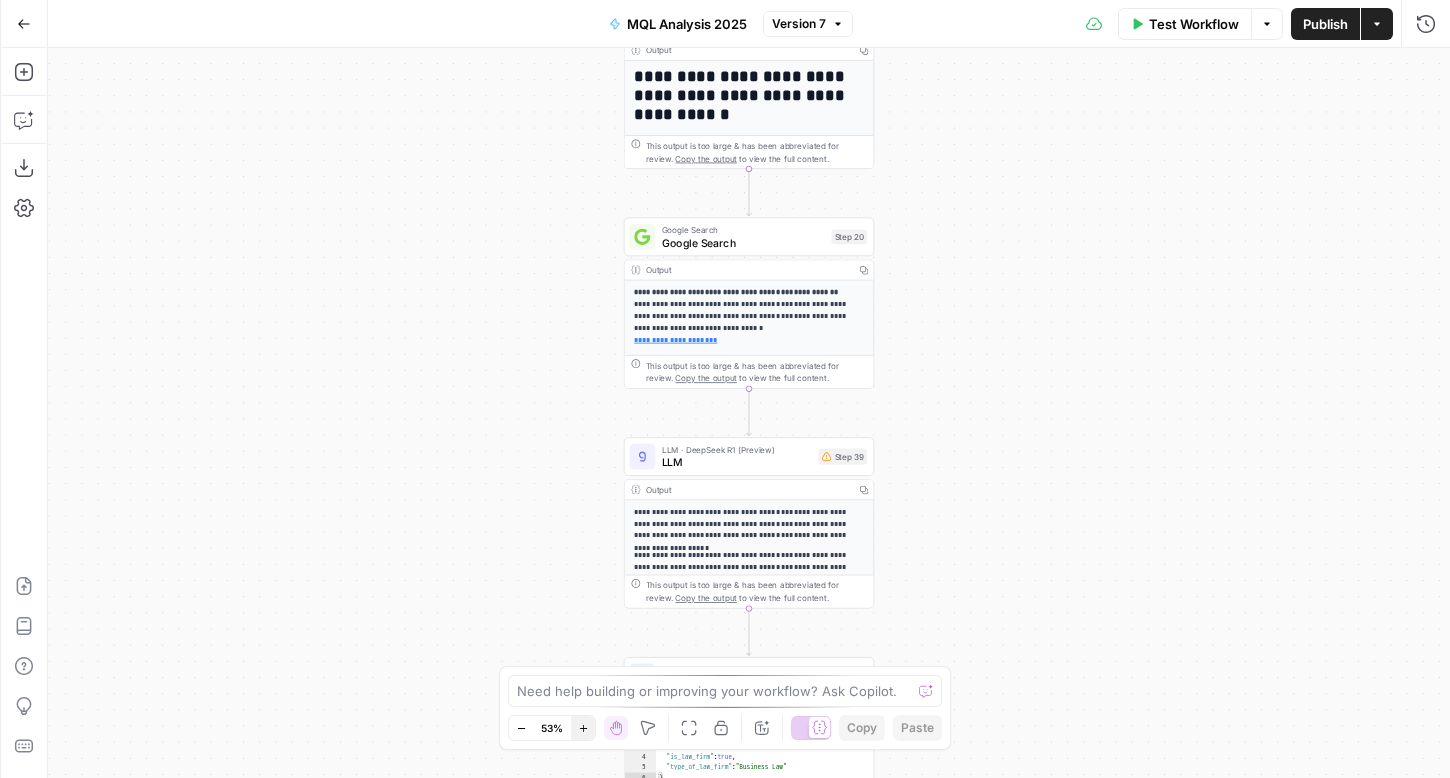 click 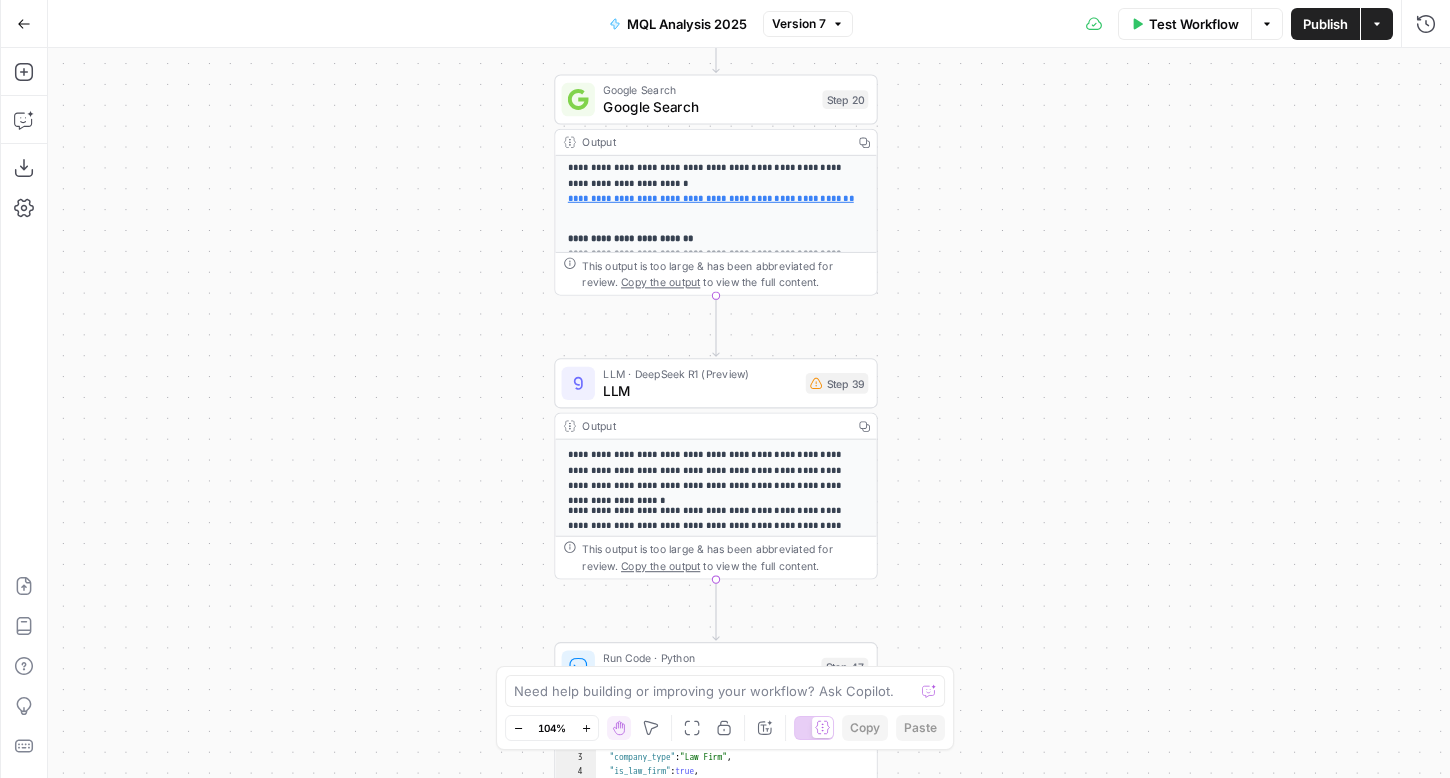 scroll, scrollTop: 241, scrollLeft: 0, axis: vertical 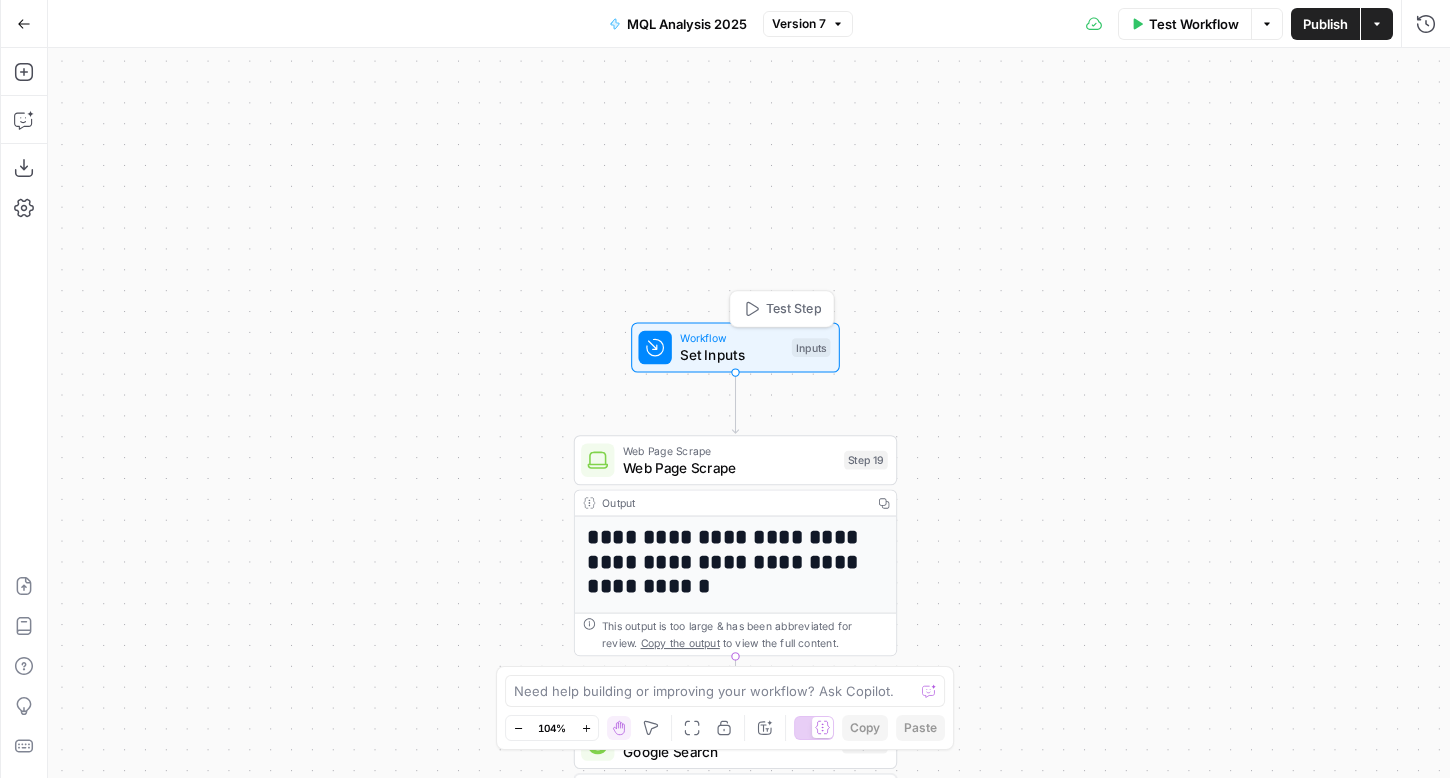 click on "Set Inputs" at bounding box center [731, 354] 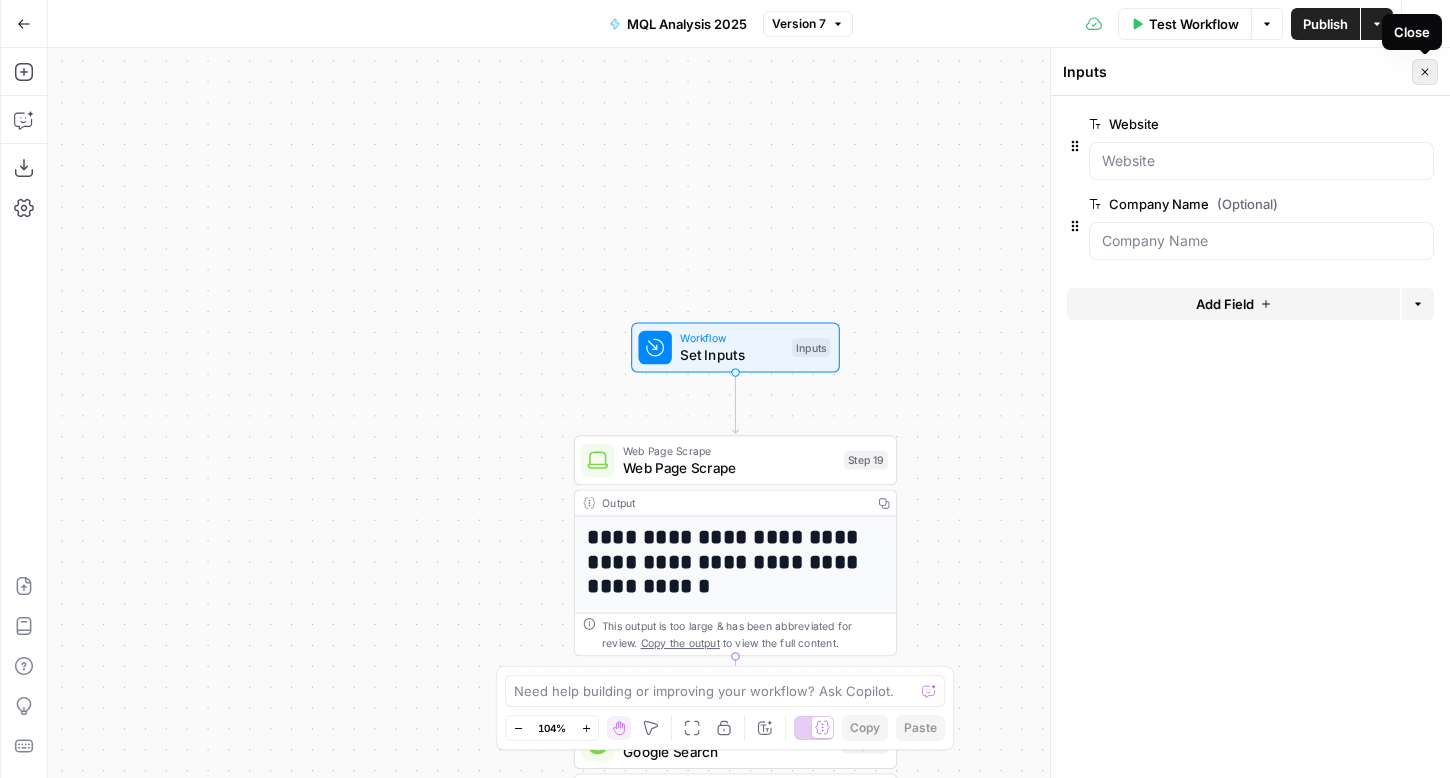 click 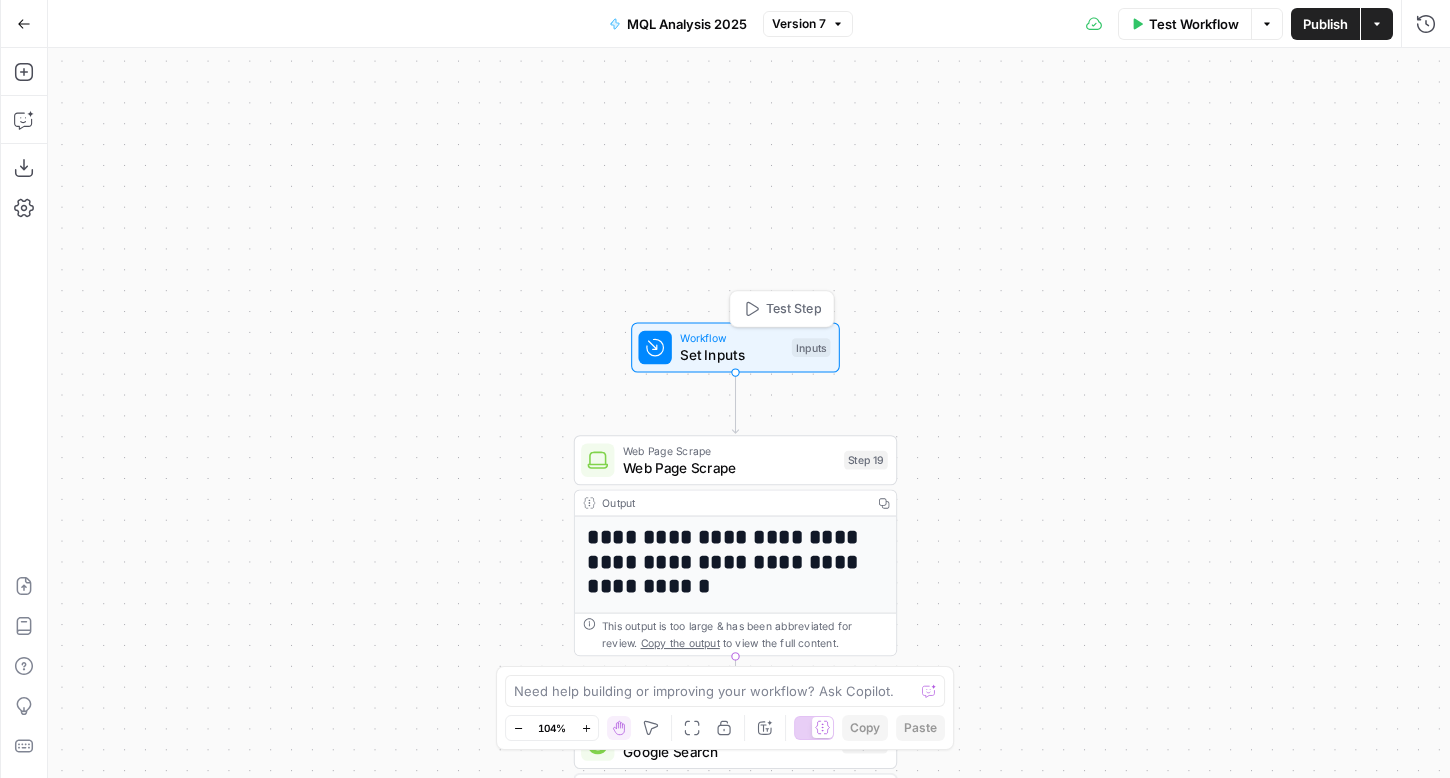 click on "Set Inputs" at bounding box center (731, 354) 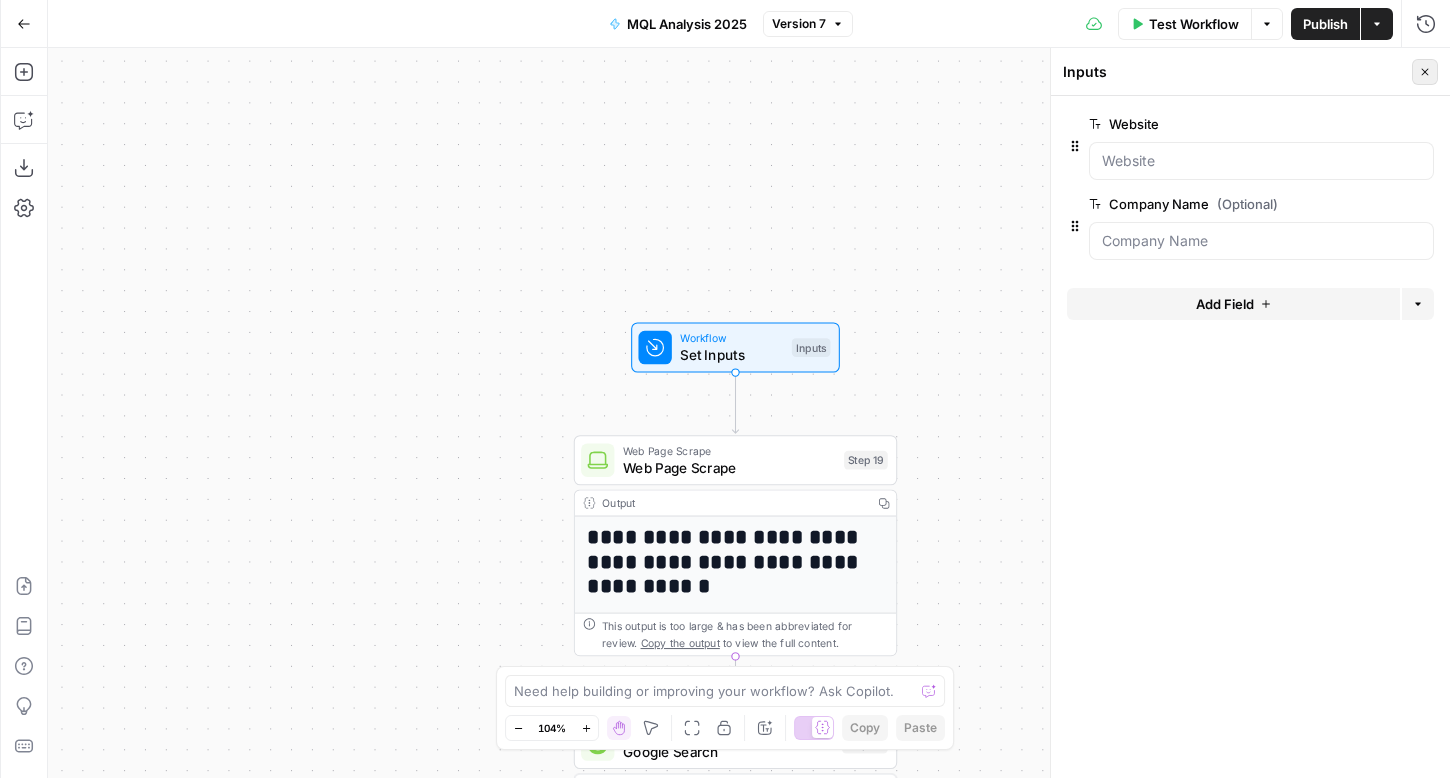 click 